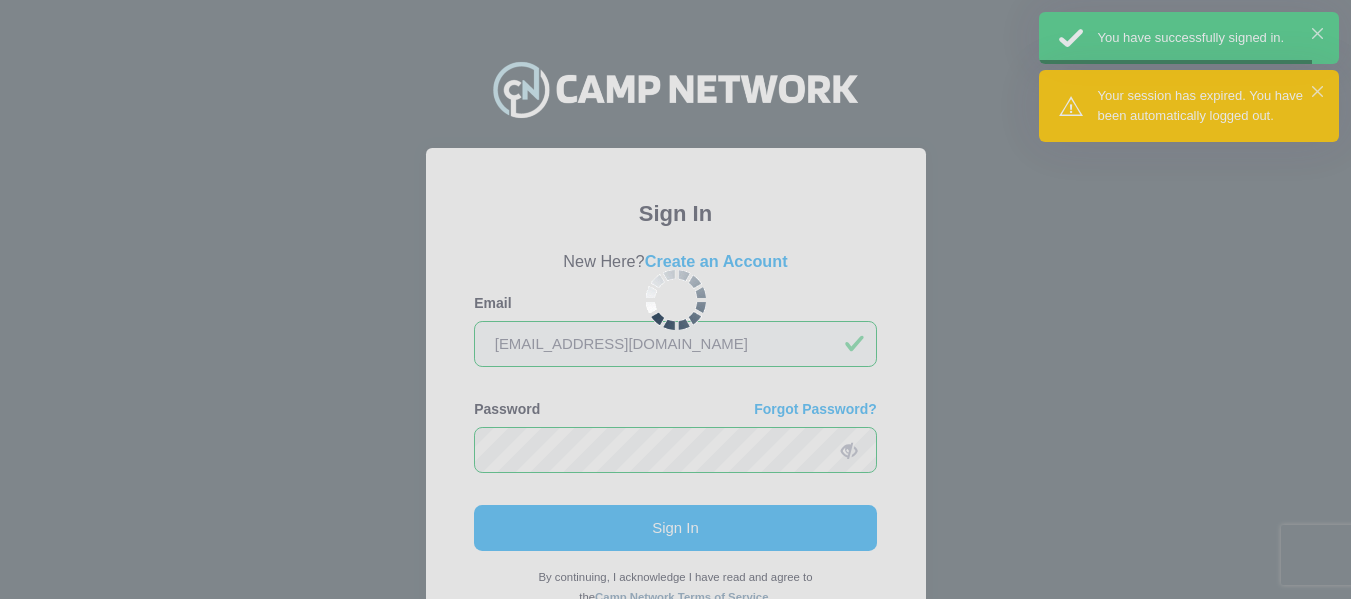 scroll, scrollTop: 0, scrollLeft: 0, axis: both 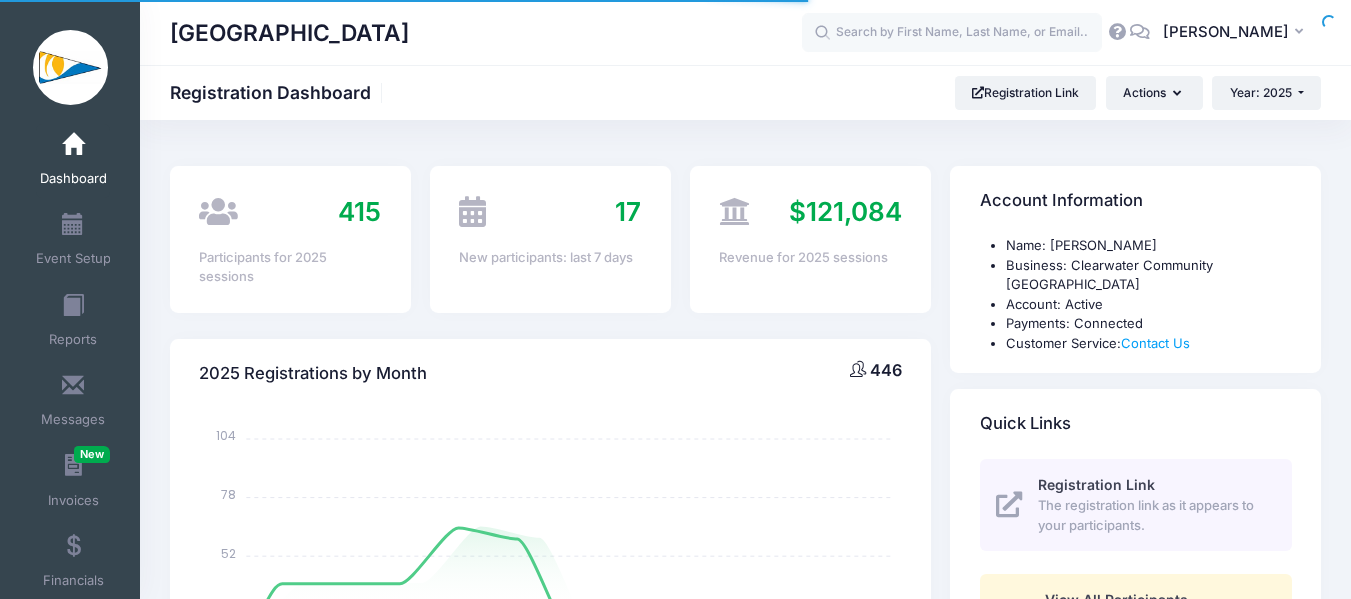 select 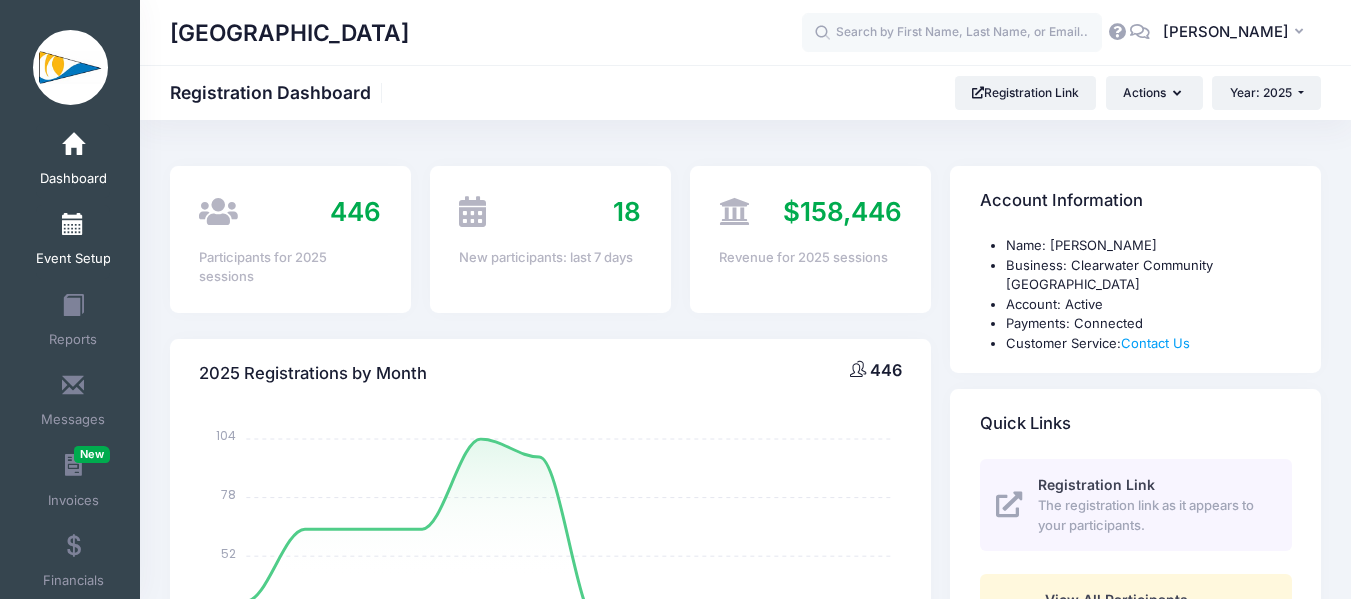 click at bounding box center (73, 225) 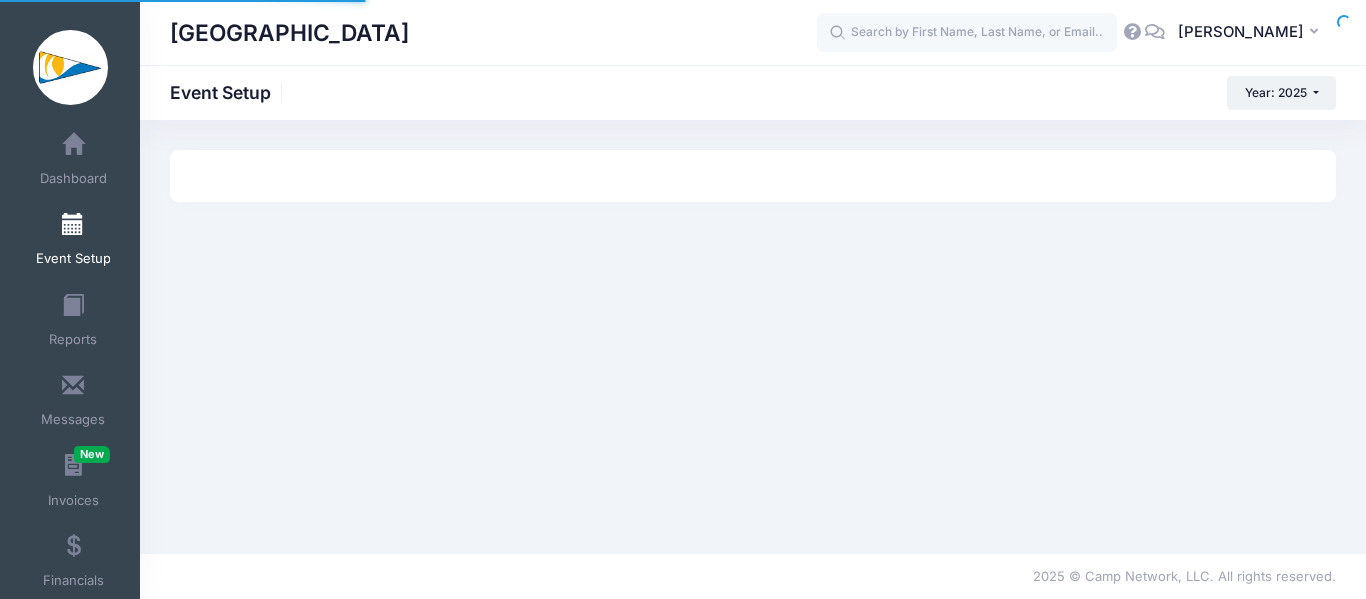 scroll, scrollTop: 0, scrollLeft: 0, axis: both 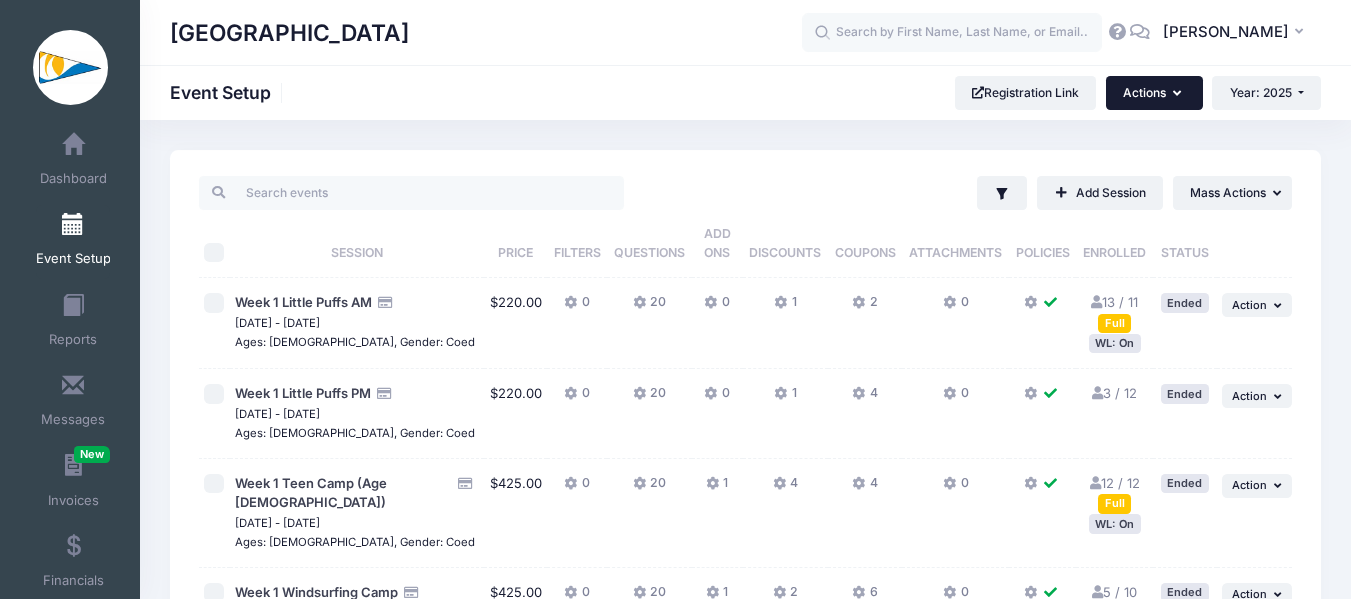 click on "Actions" at bounding box center (1154, 93) 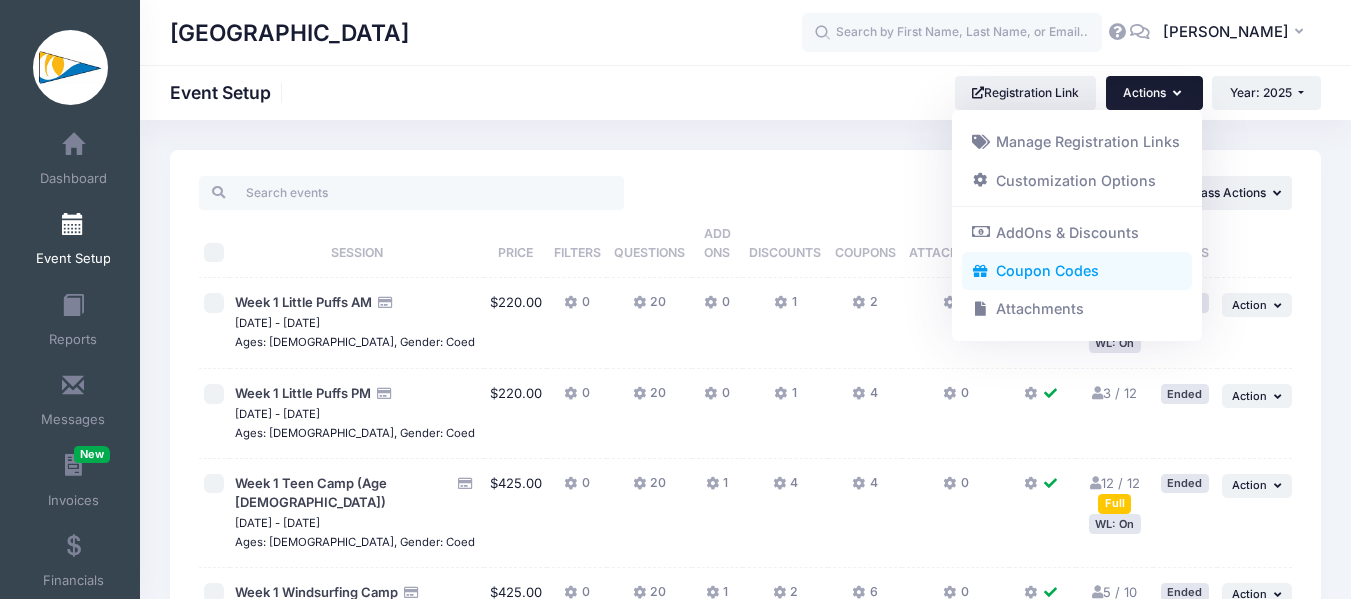 click on "Coupon Codes" at bounding box center (1077, 271) 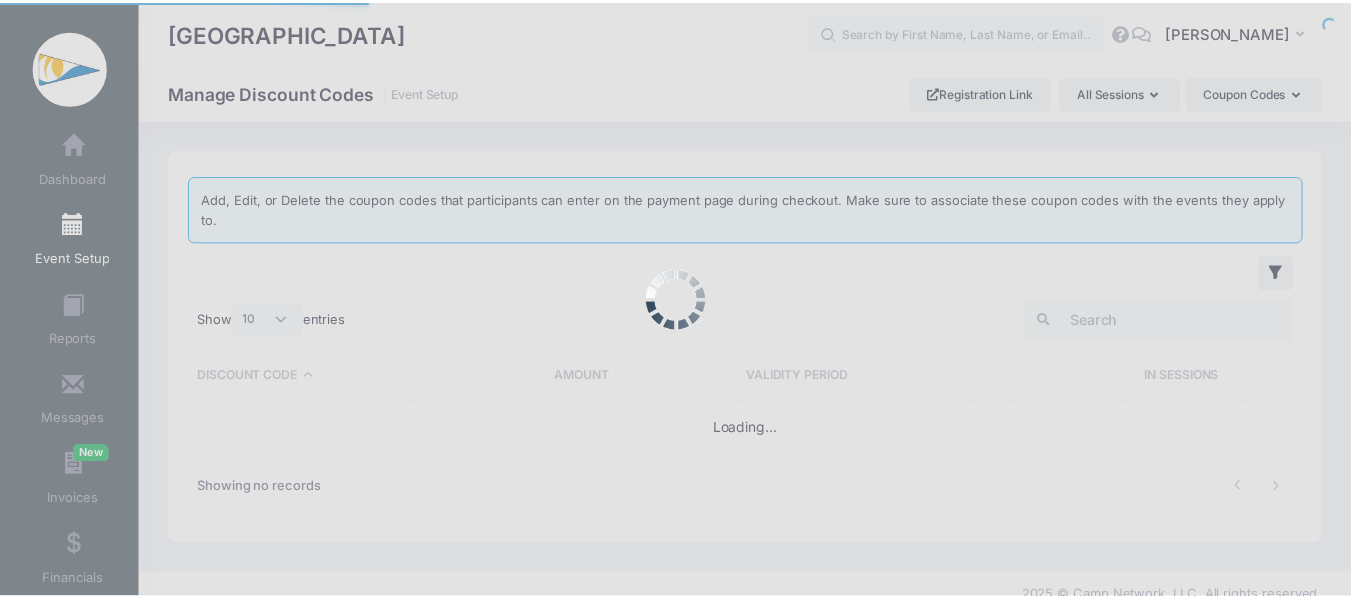 scroll, scrollTop: 0, scrollLeft: 0, axis: both 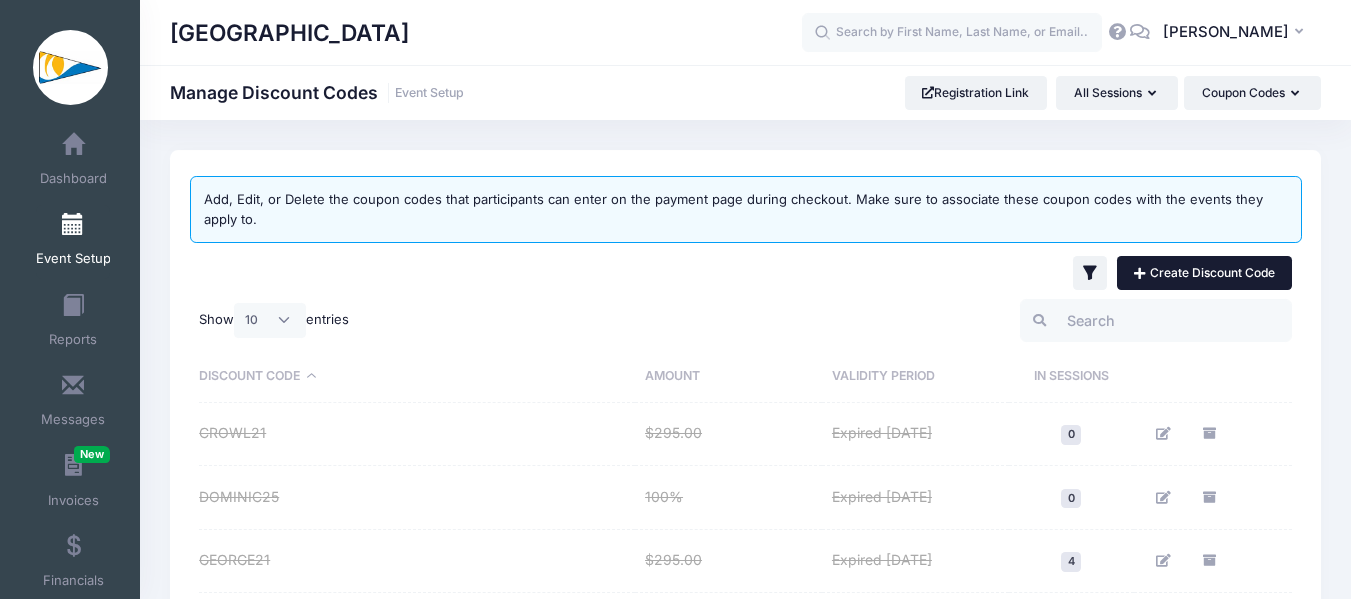 click on "Create Discount Code" at bounding box center (1204, 273) 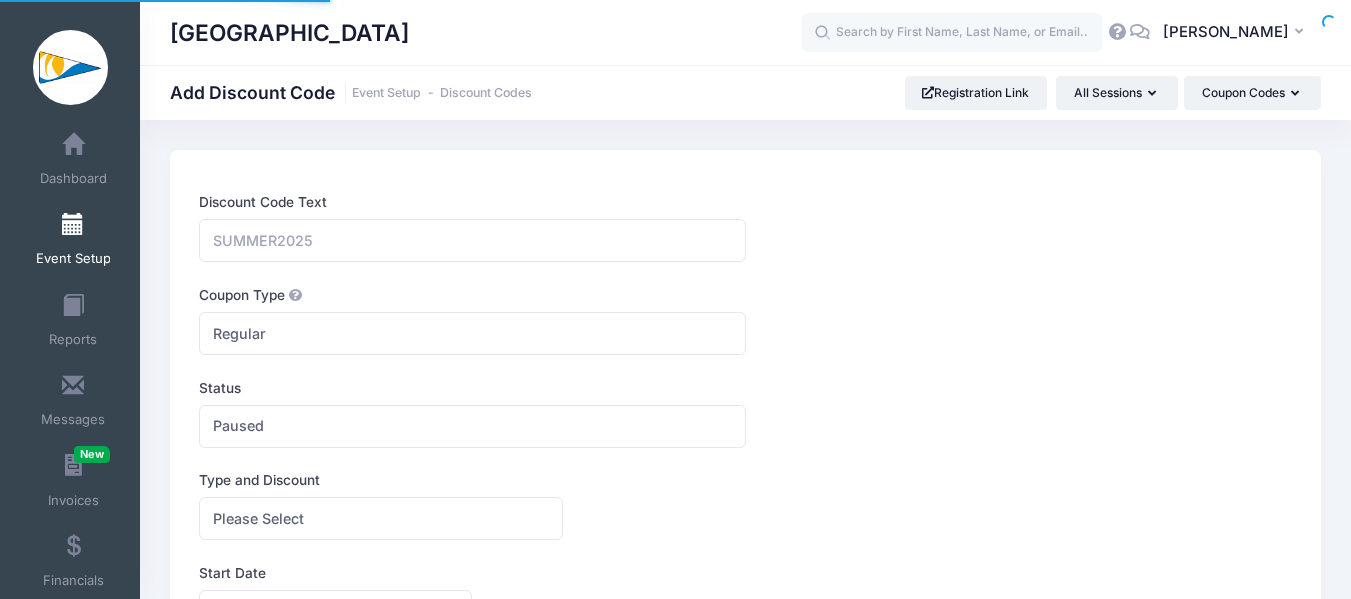 scroll, scrollTop: 0, scrollLeft: 0, axis: both 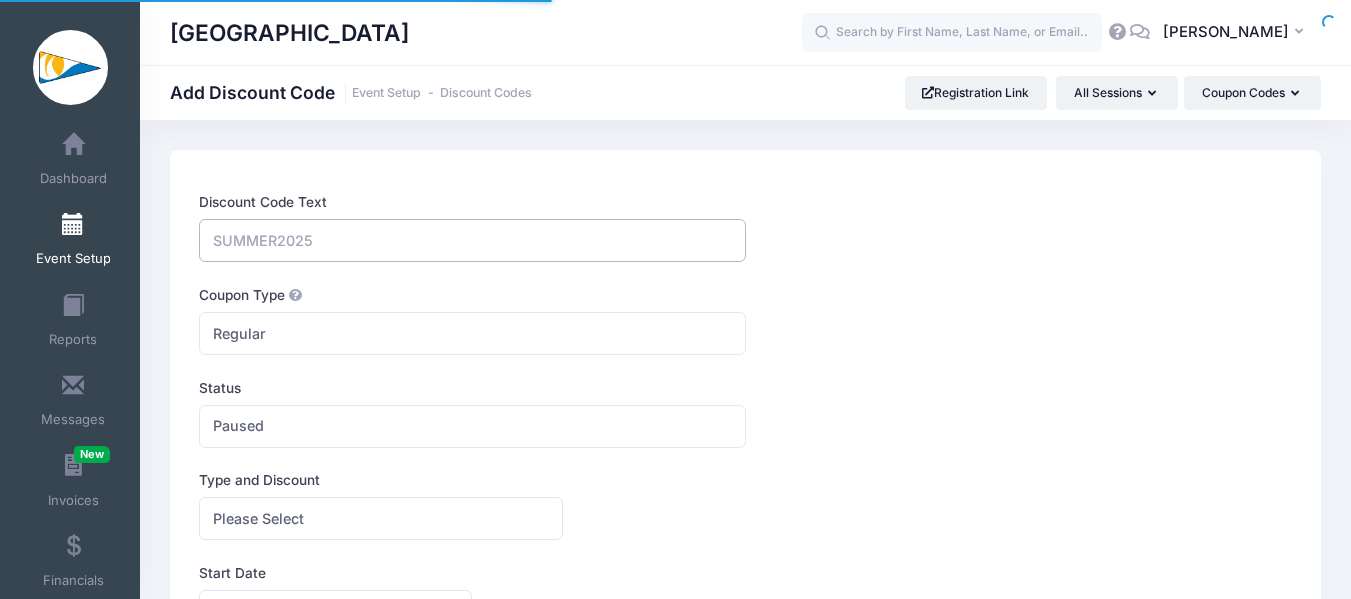 click on "Discount Code Text" at bounding box center (472, 240) 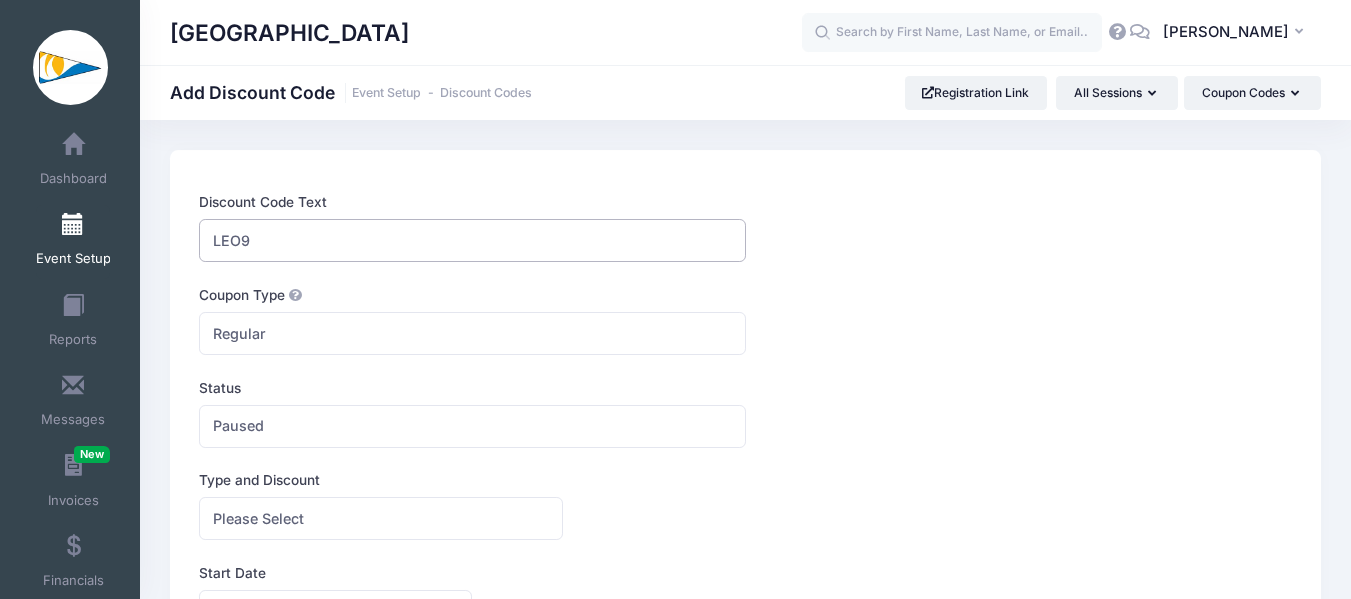 type on "LEO9" 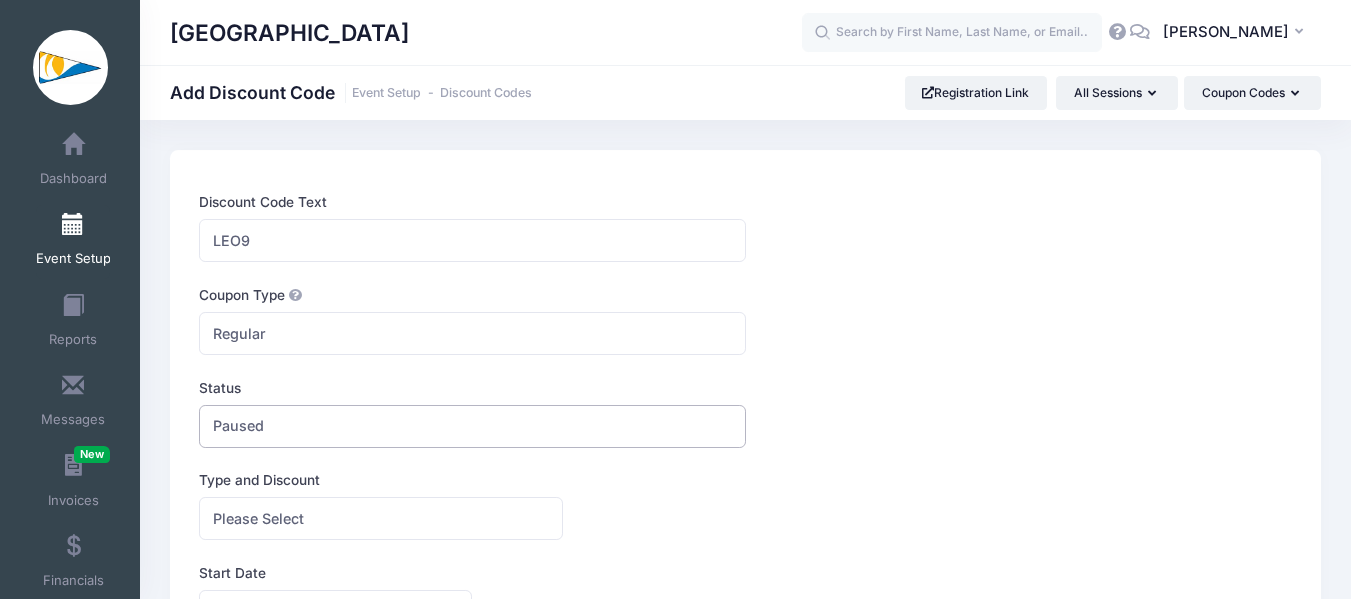 click on "Paused" at bounding box center [472, 426] 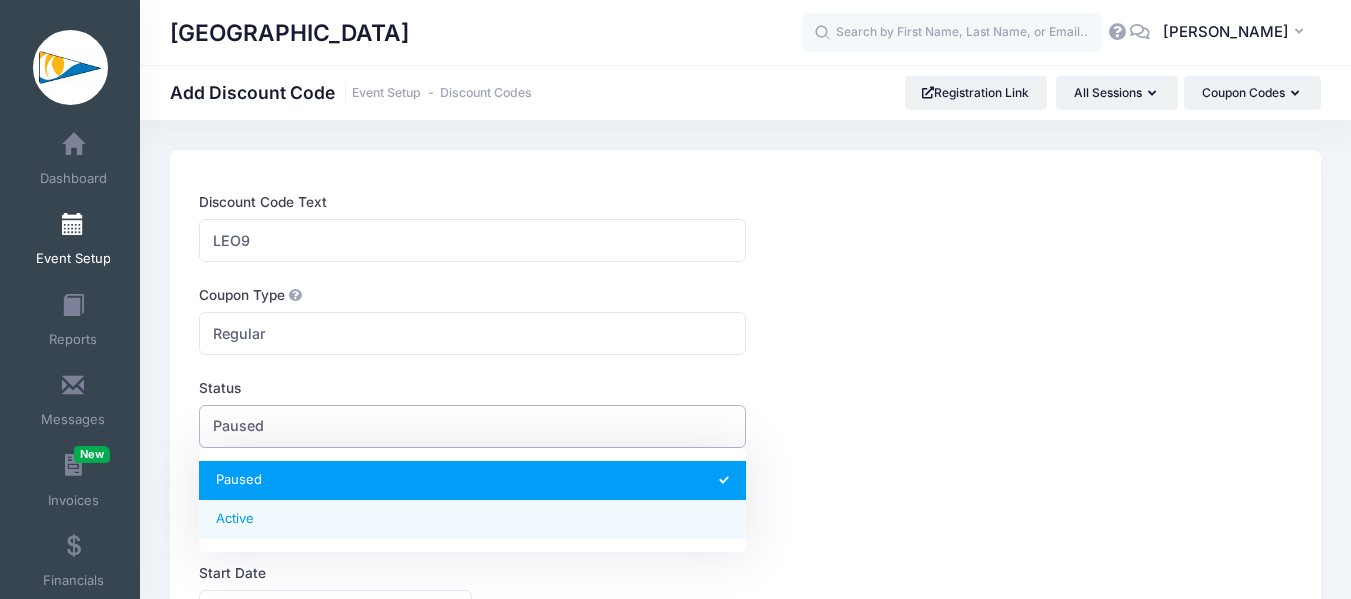 select on "1" 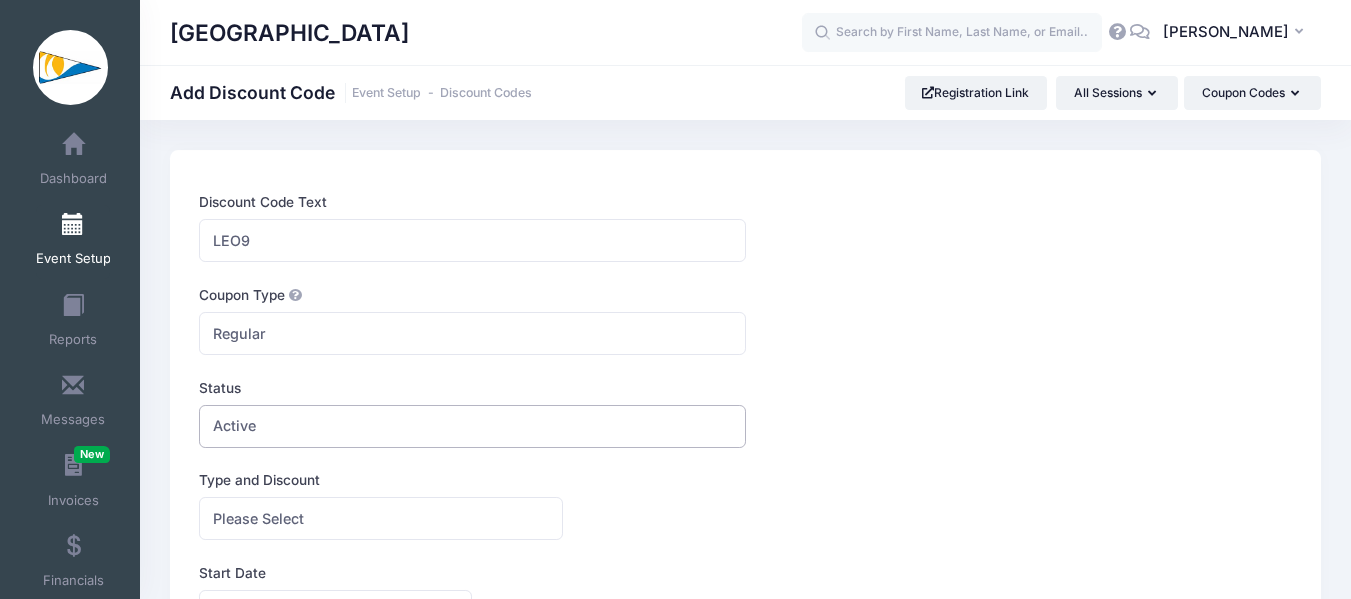 scroll, scrollTop: 300, scrollLeft: 0, axis: vertical 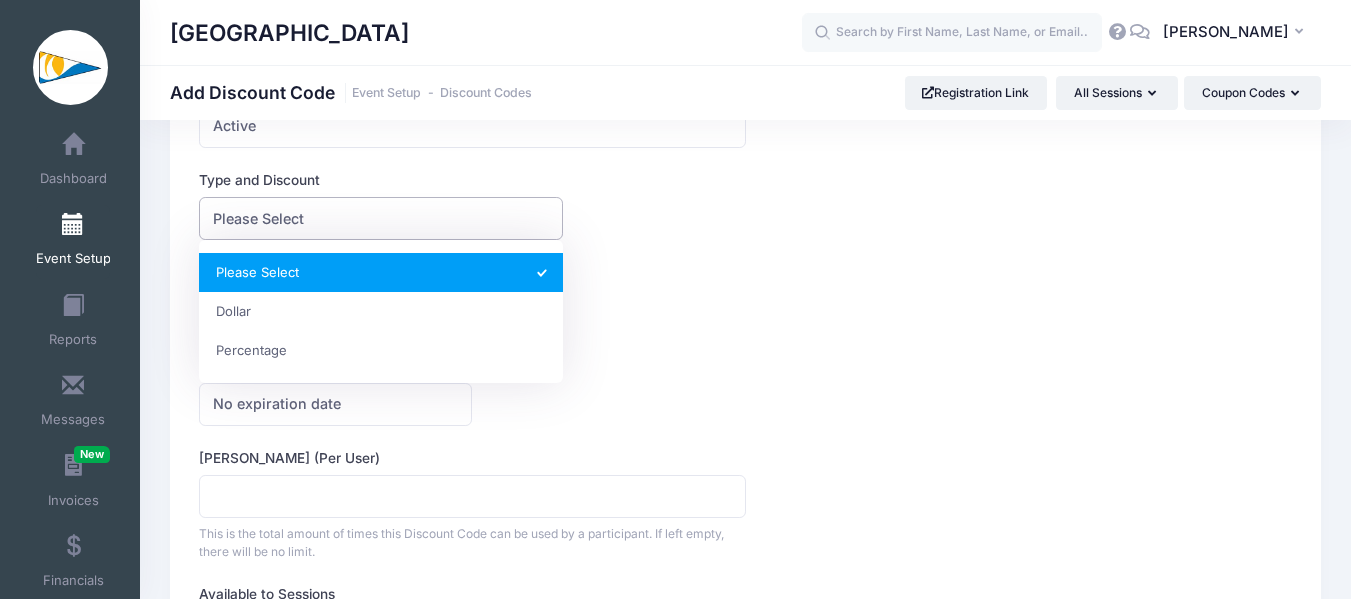 click on "Please Select" at bounding box center [258, 218] 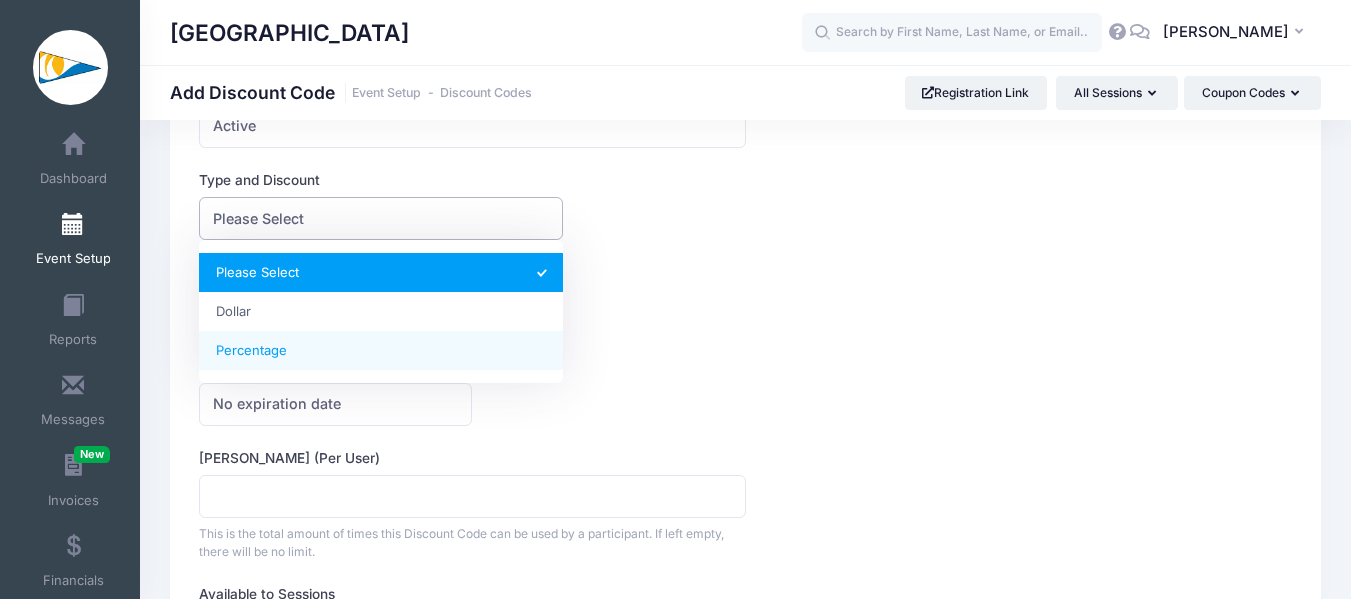 select on "2" 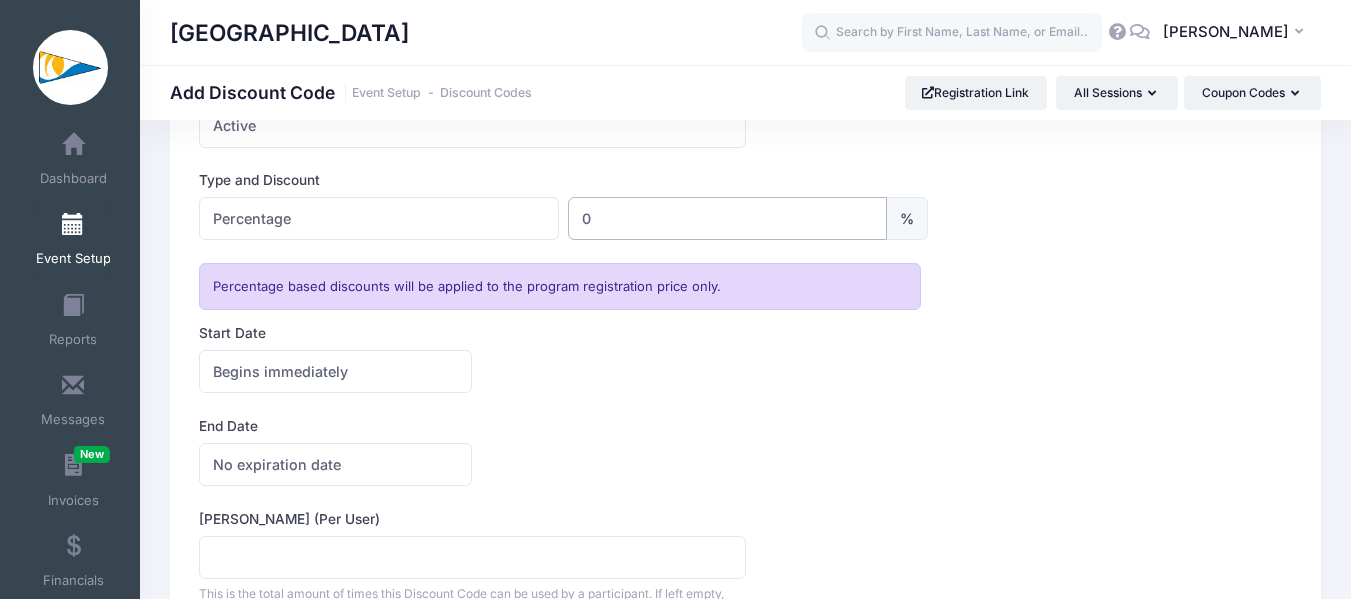 click on "0" at bounding box center (727, 218) 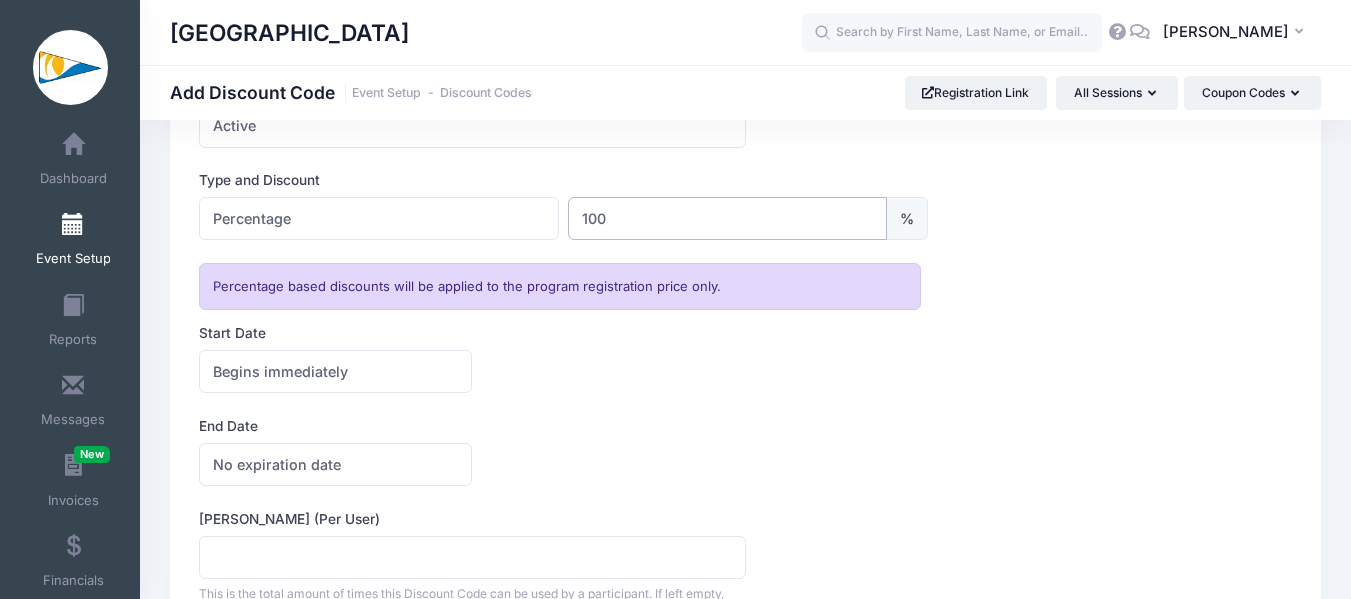 type on "100" 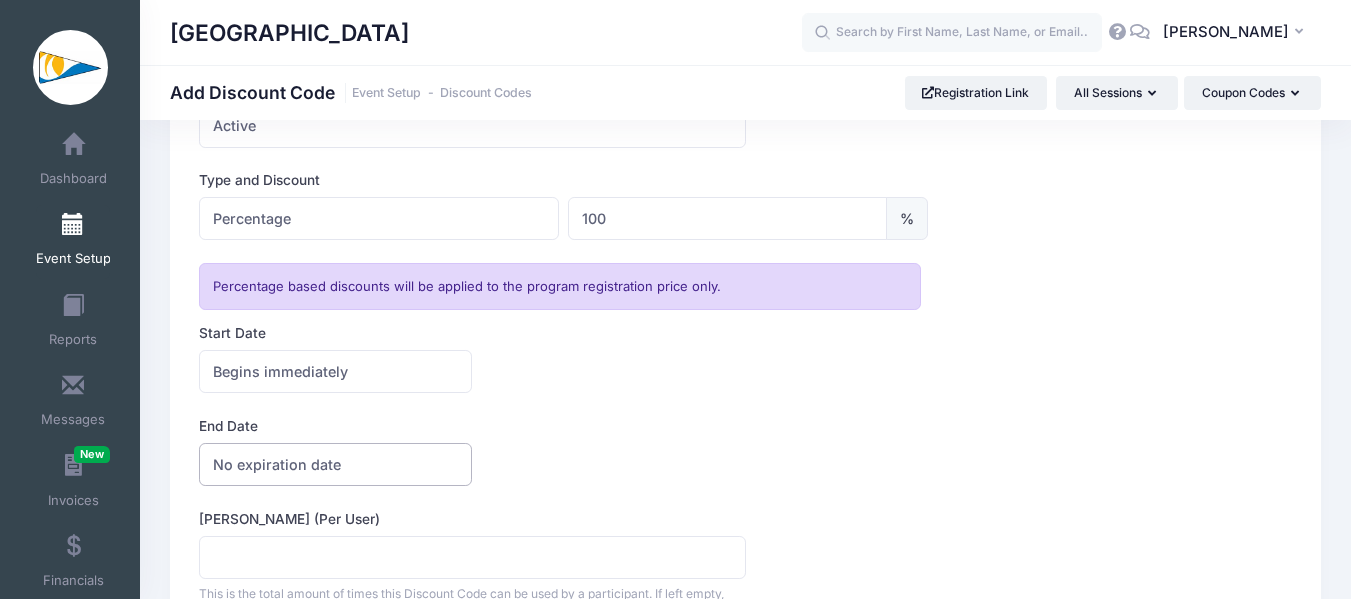 click on "No expiration date" at bounding box center (335, 464) 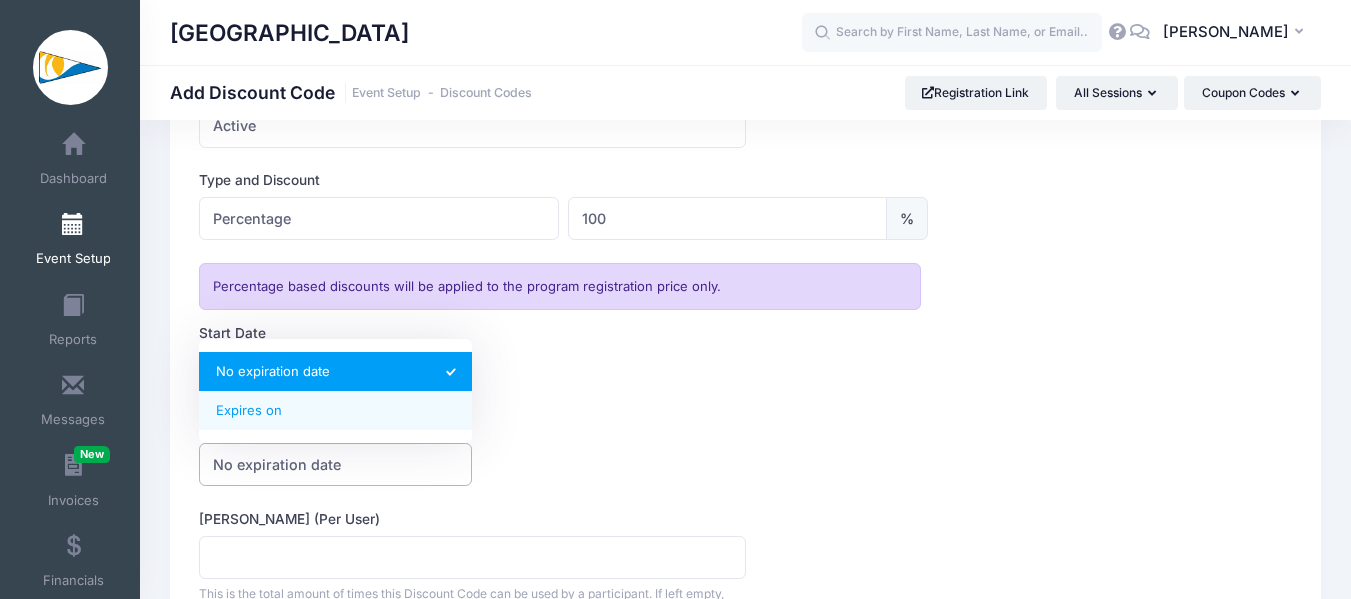 select on "1" 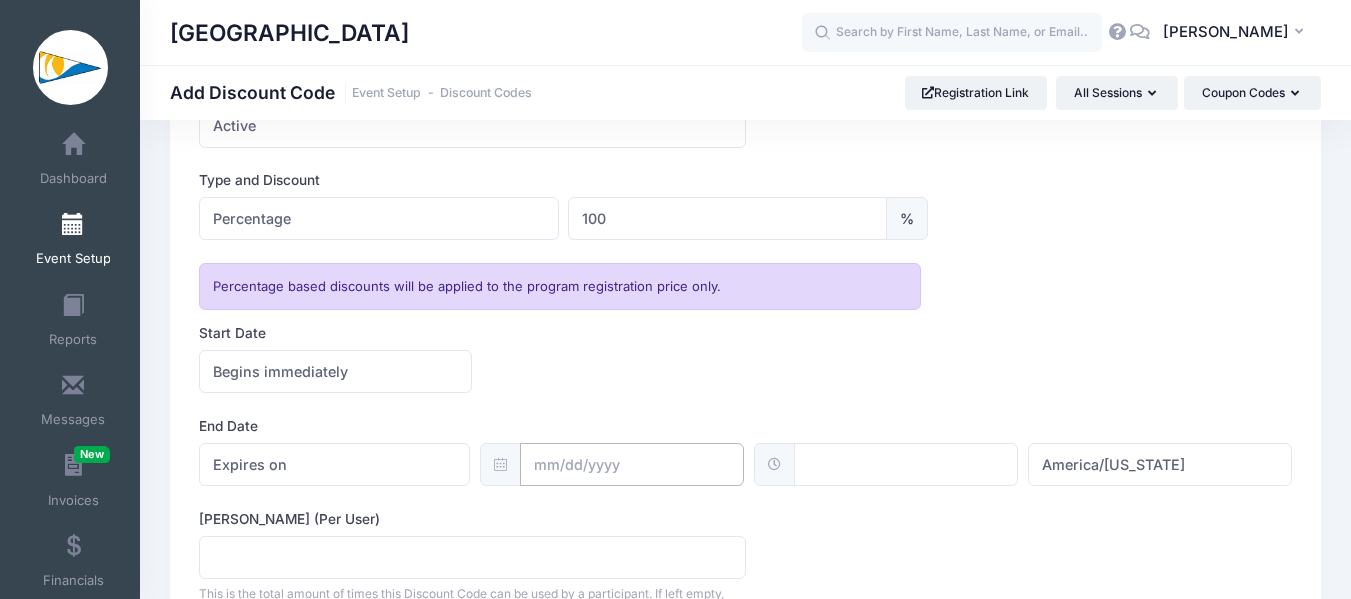 click at bounding box center [632, 464] 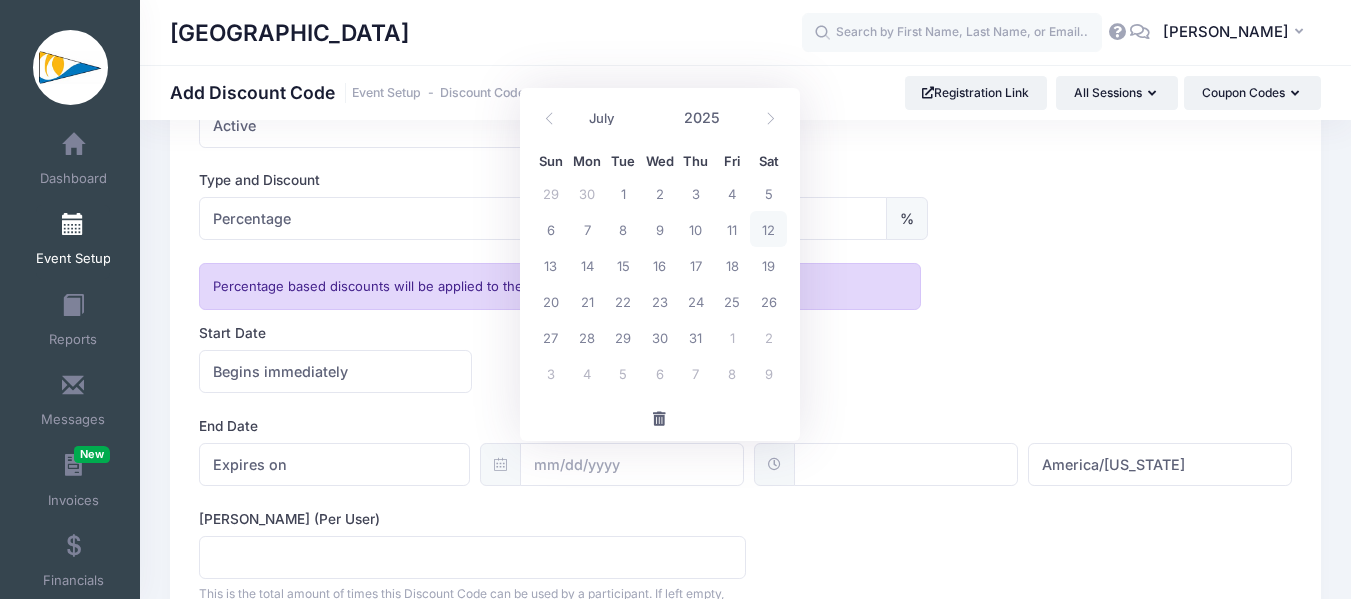 click on "Max Usage (Per User)
This is the total amount of times this Discount Code can be used by a participant. If left empty, there will be no limit." at bounding box center [745, 565] 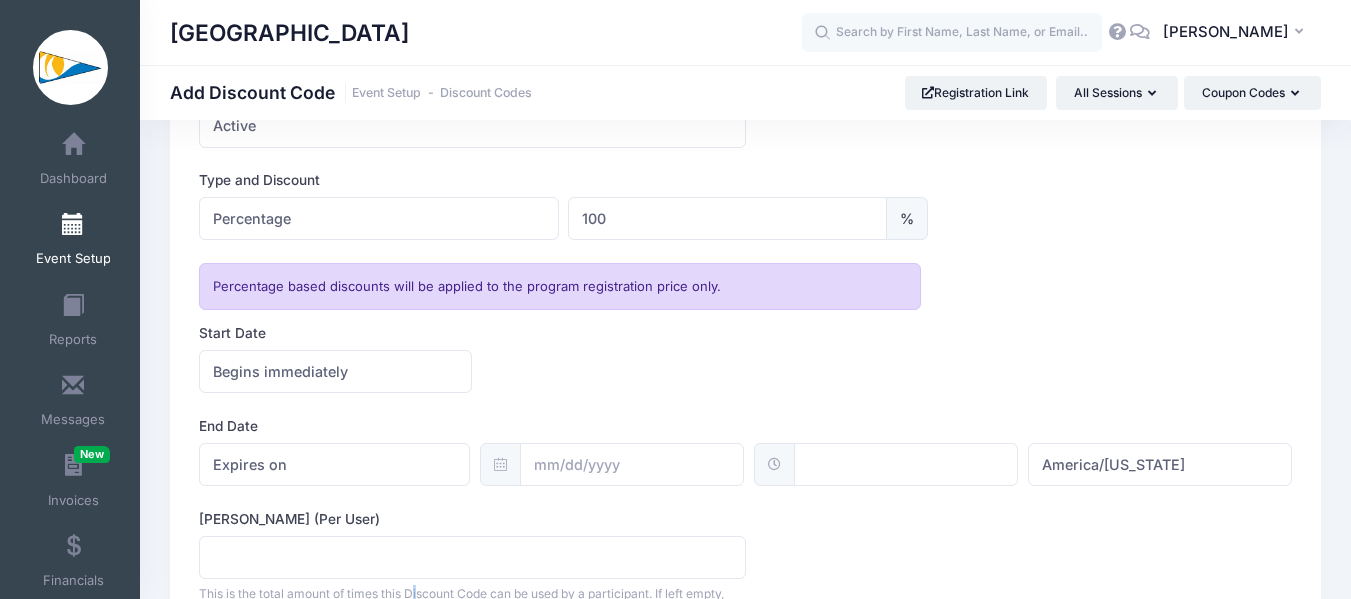 scroll, scrollTop: 302, scrollLeft: 0, axis: vertical 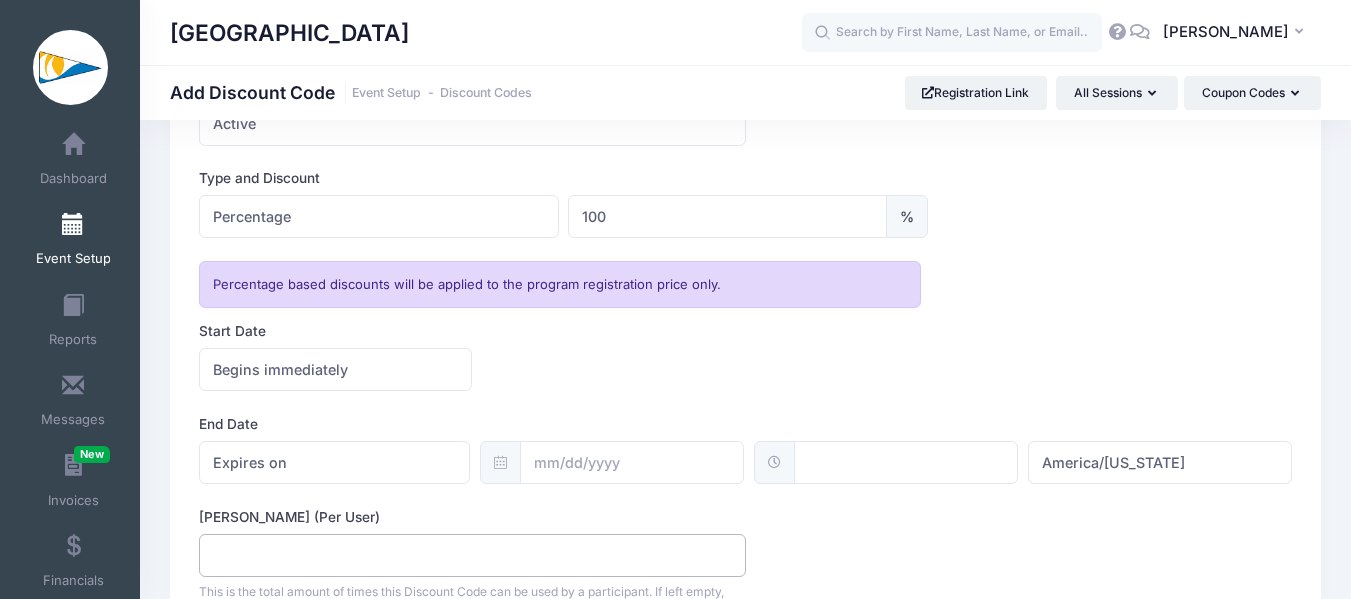 click on "Max Usage (Per User)" at bounding box center (472, 555) 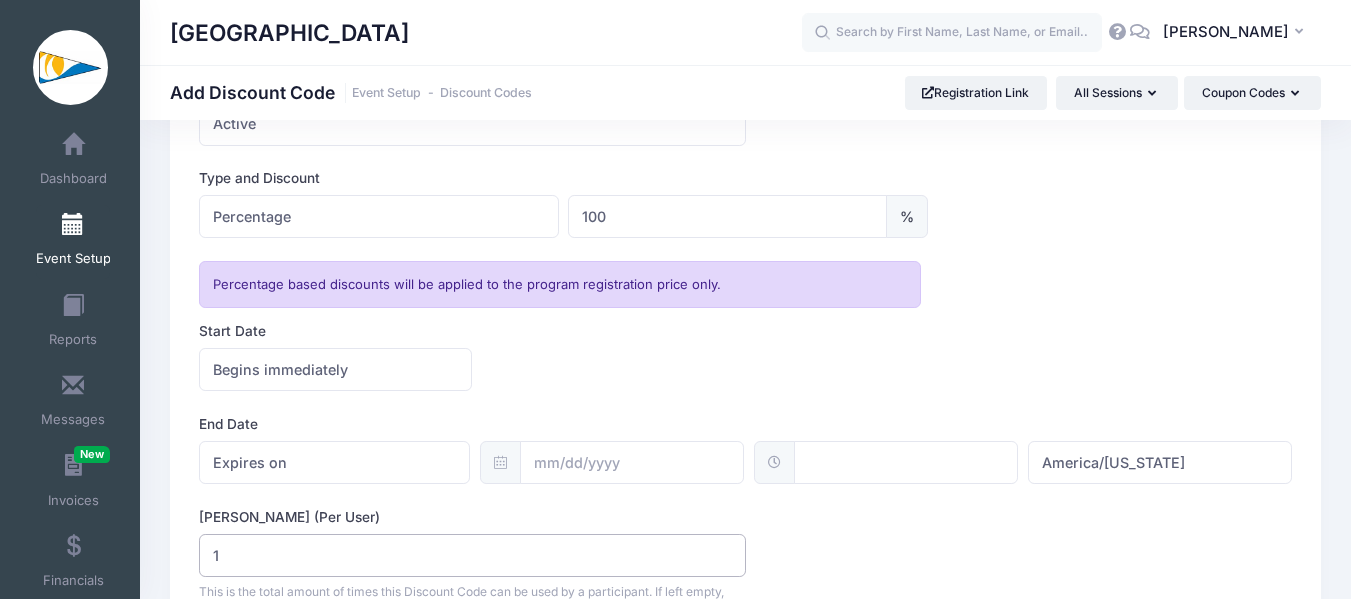 type on "1" 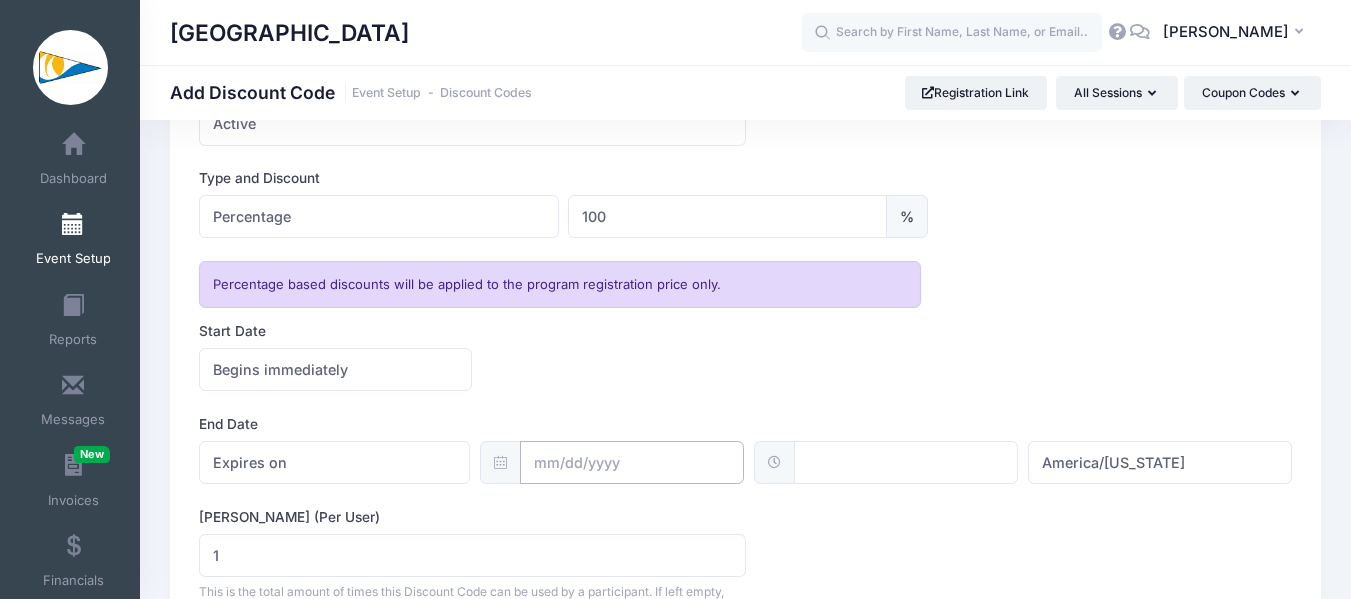 click at bounding box center [632, 462] 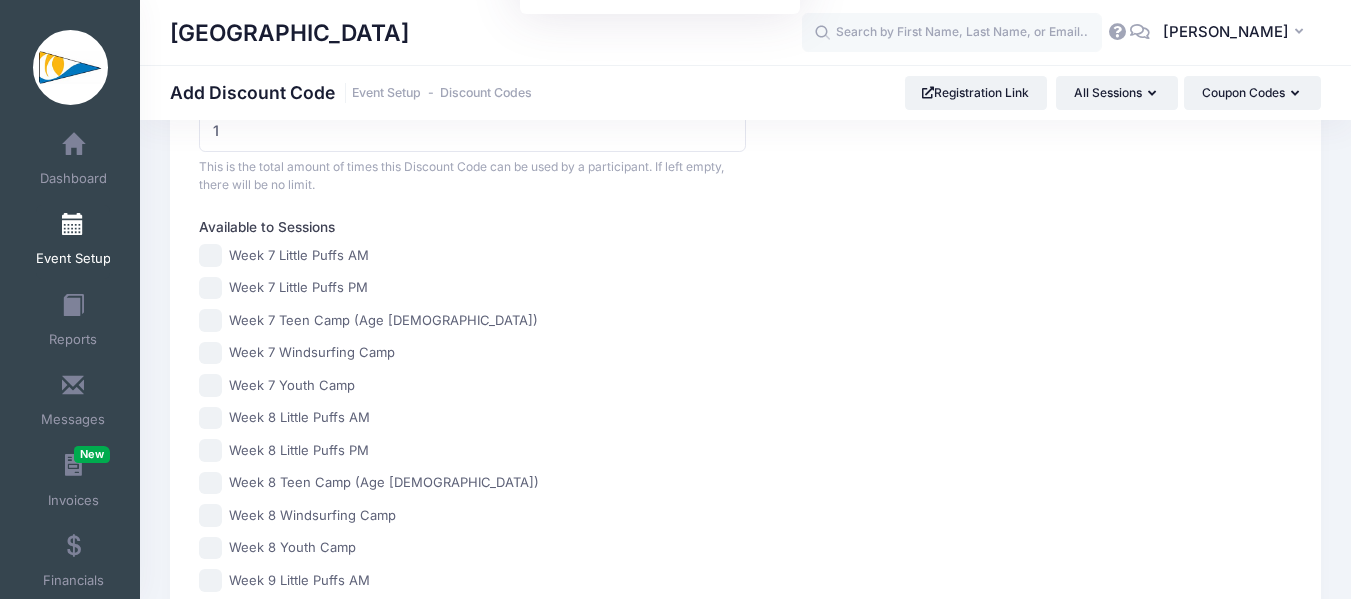 scroll, scrollTop: 902, scrollLeft: 0, axis: vertical 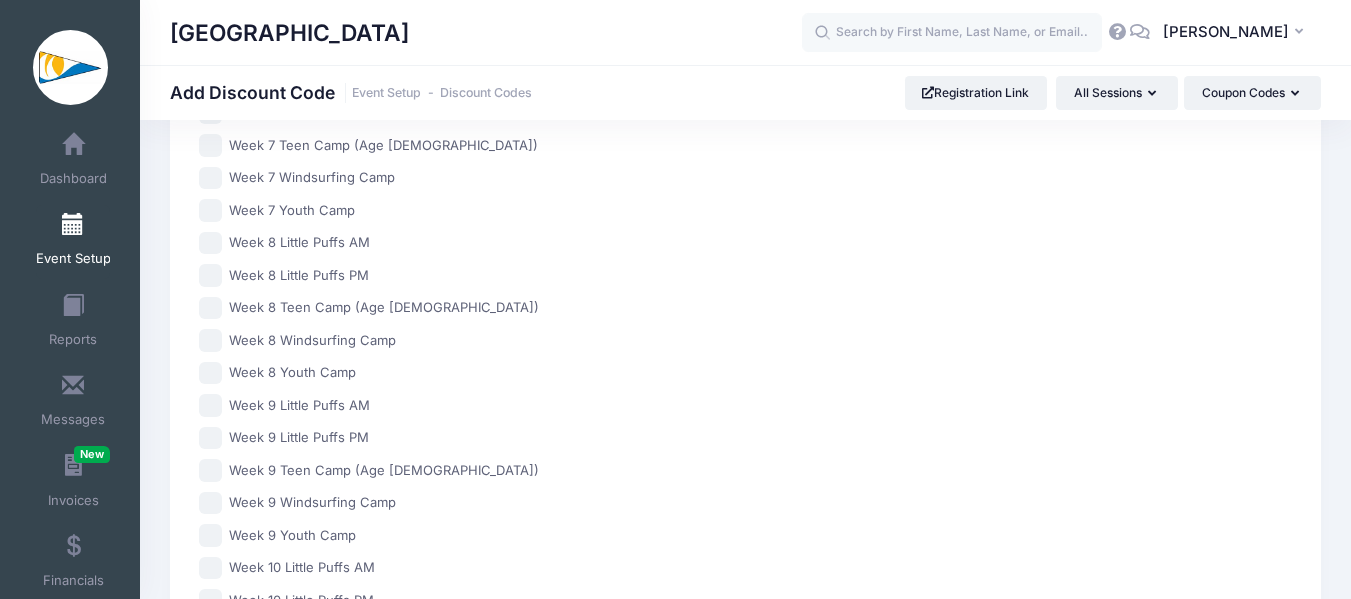click on "Week 9 Youth Camp" at bounding box center (210, 535) 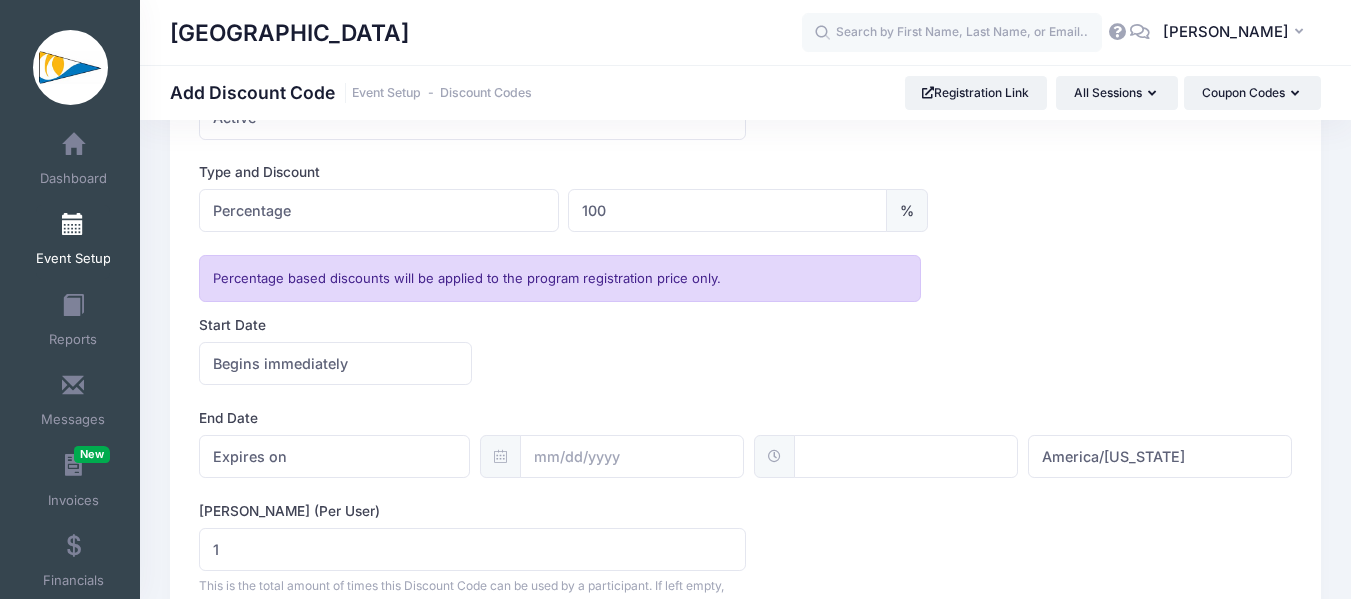 scroll, scrollTop: 202, scrollLeft: 0, axis: vertical 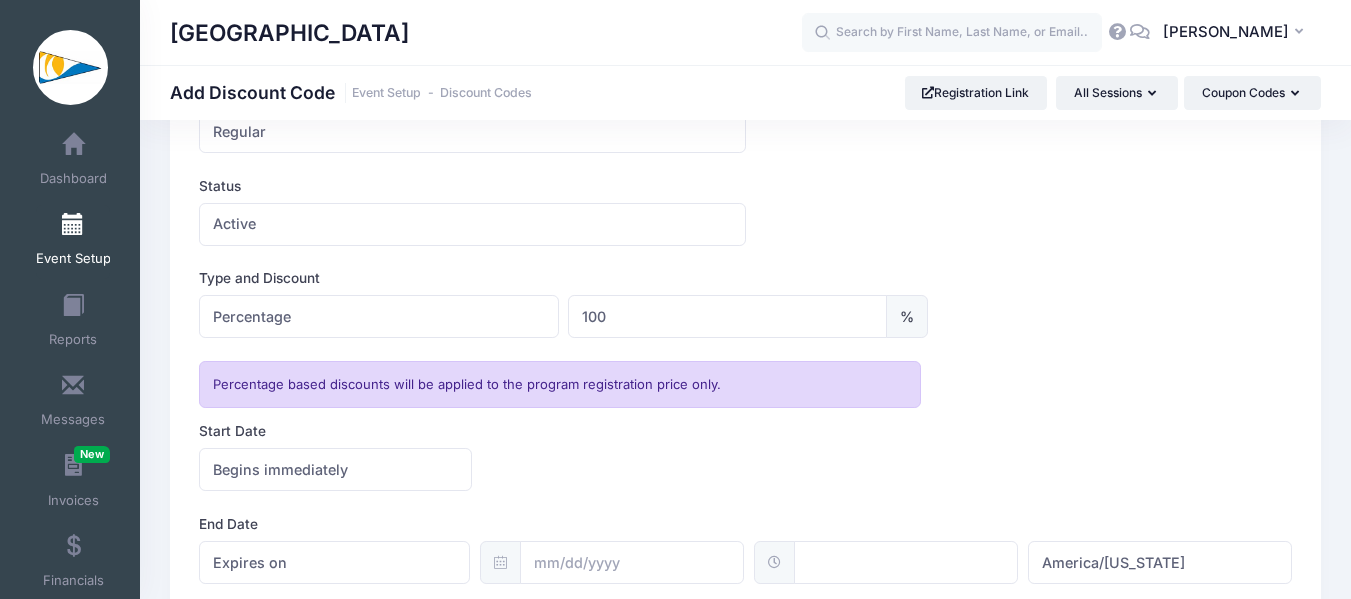 click on "Discount Code Text
LEO9
Coupon Type
Regular
Conditional
Regular
These coupons will automatically apply a discount if the conditions are met.
Status
Paused
Active
$" at bounding box center [745, 781] 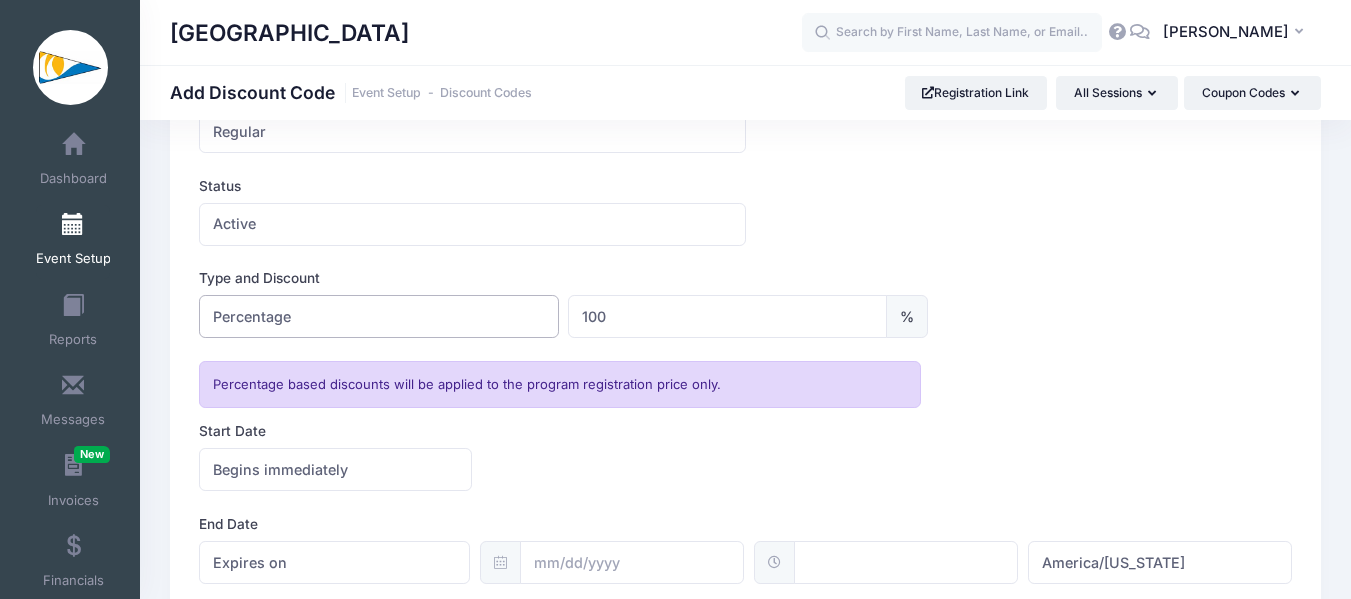 click on "Percentage" at bounding box center (378, 316) 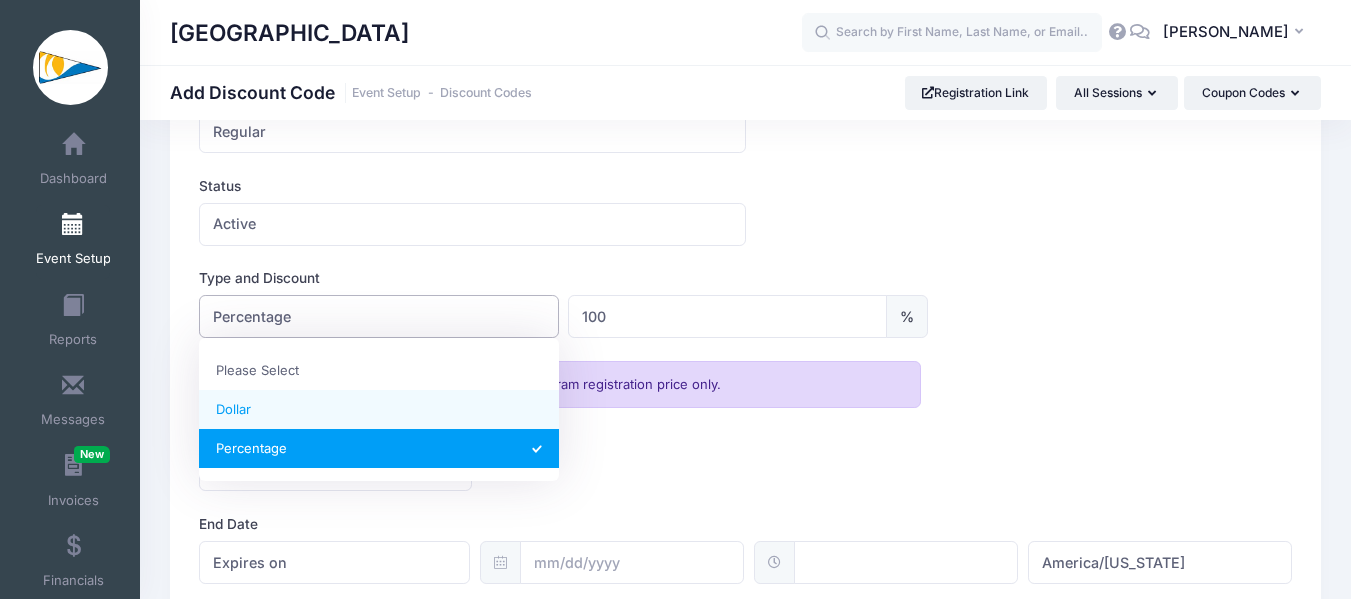 select on "1" 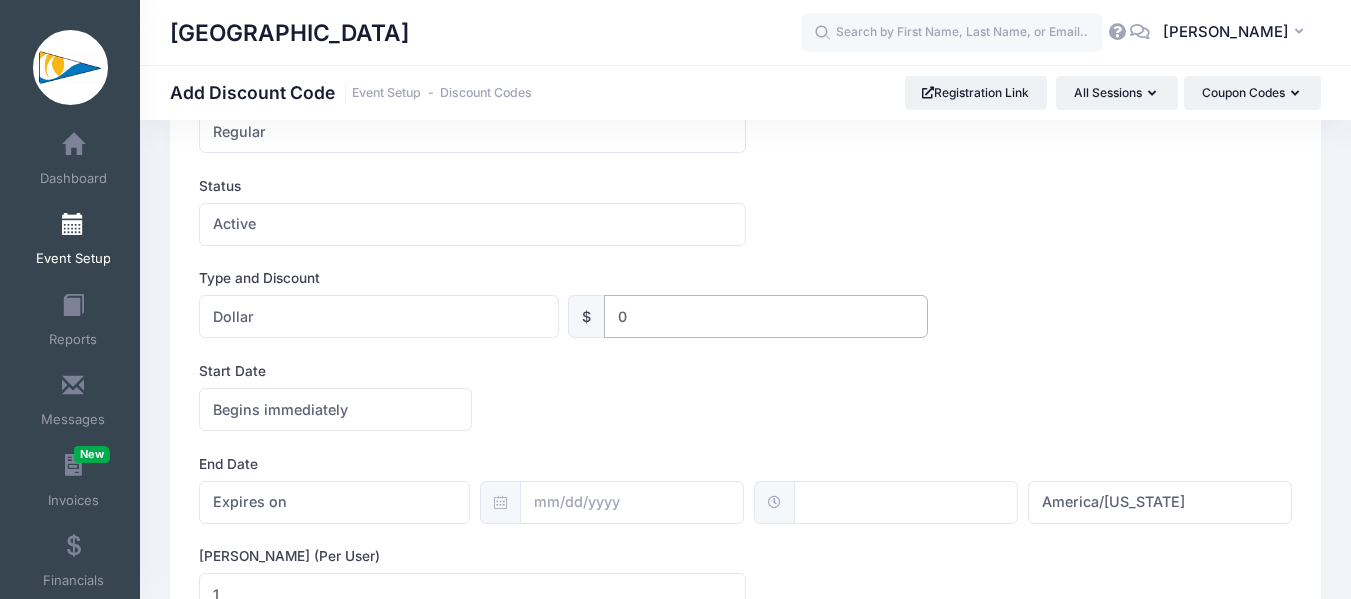 click on "0" at bounding box center (765, 316) 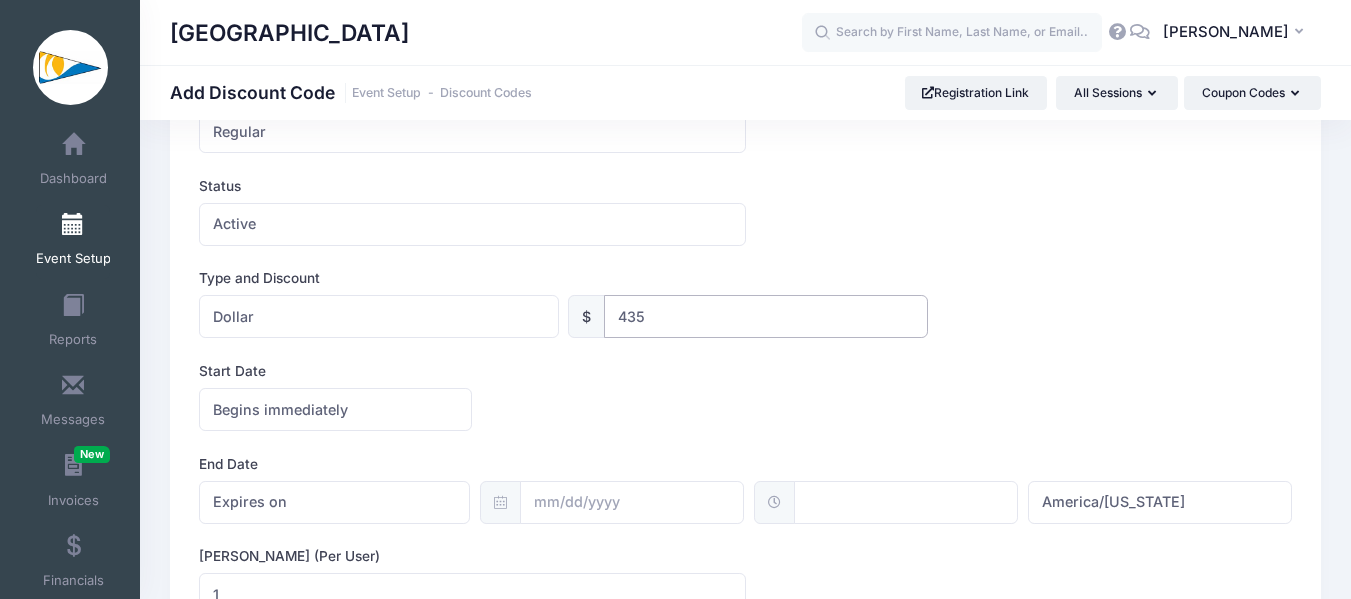 type on "435" 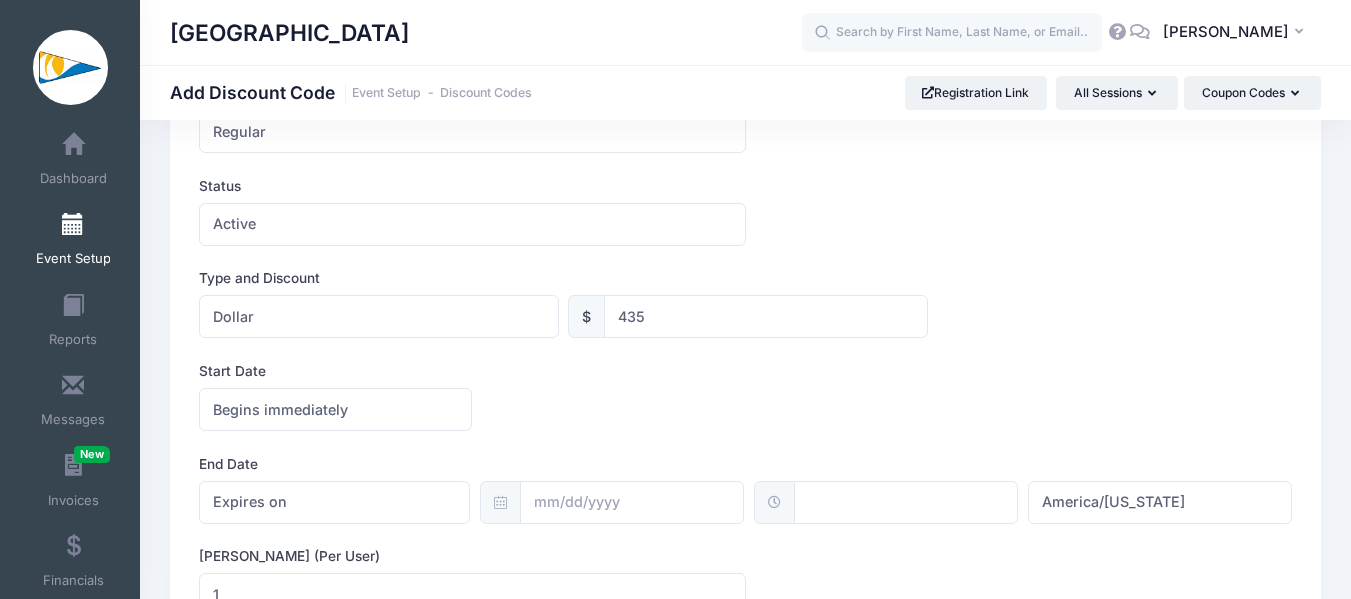 click on "Start Date
Begins immediately
Begins on
Begins immediately
America/New York America/Los Angeles America/Chicago America/Denver                                  America/New York" at bounding box center (745, 396) 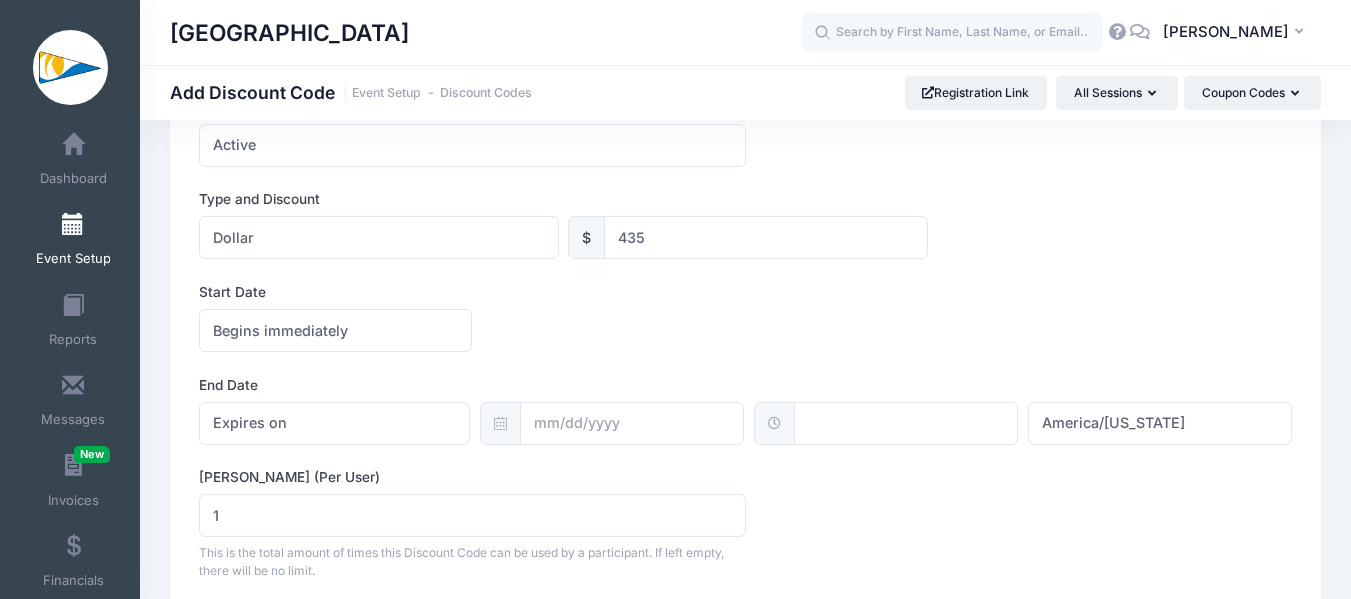 scroll, scrollTop: 402, scrollLeft: 0, axis: vertical 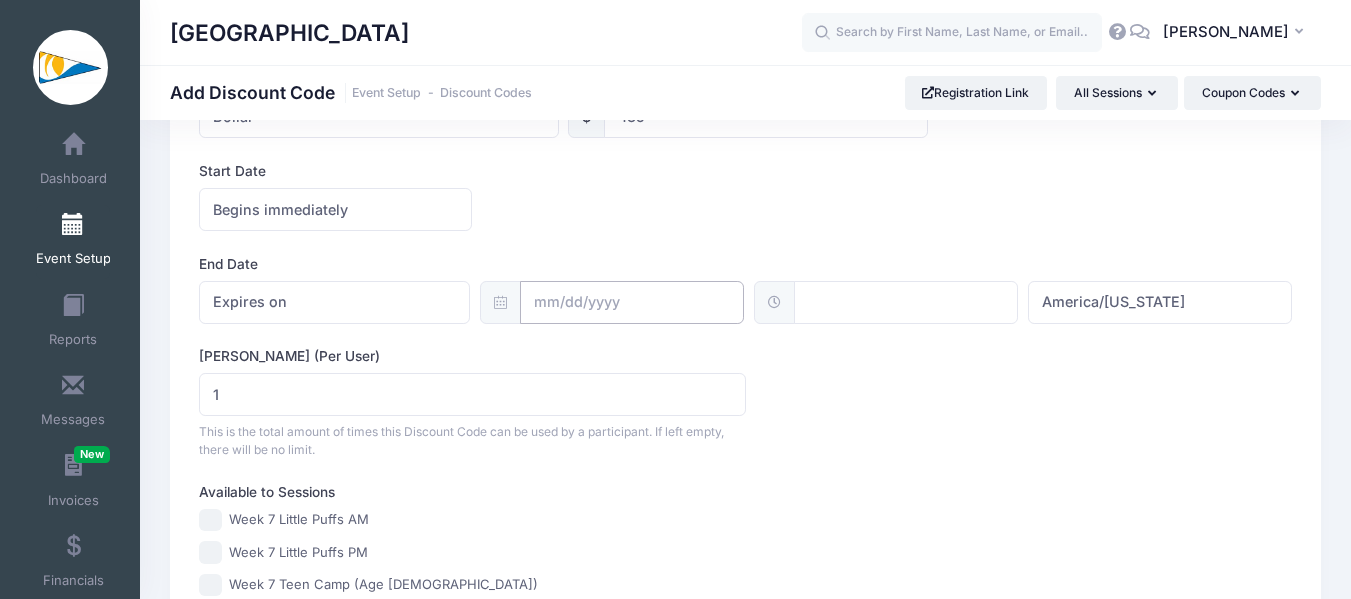 click at bounding box center [632, 302] 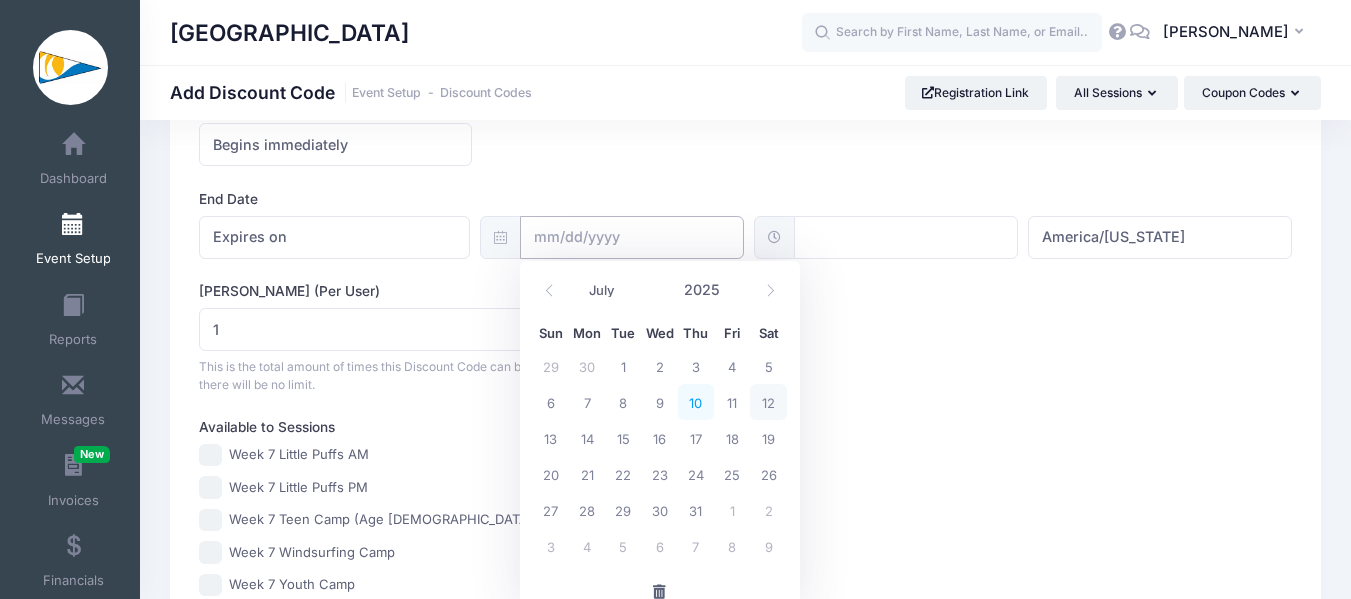 scroll, scrollTop: 502, scrollLeft: 0, axis: vertical 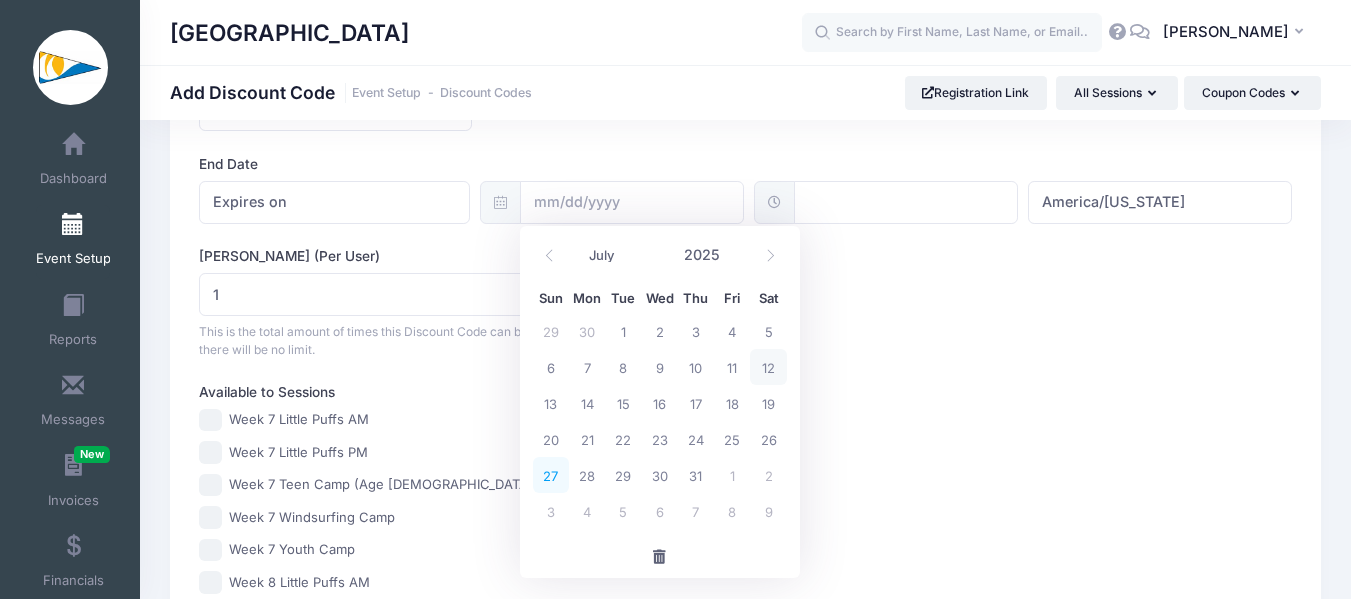 click on "27" at bounding box center [551, 475] 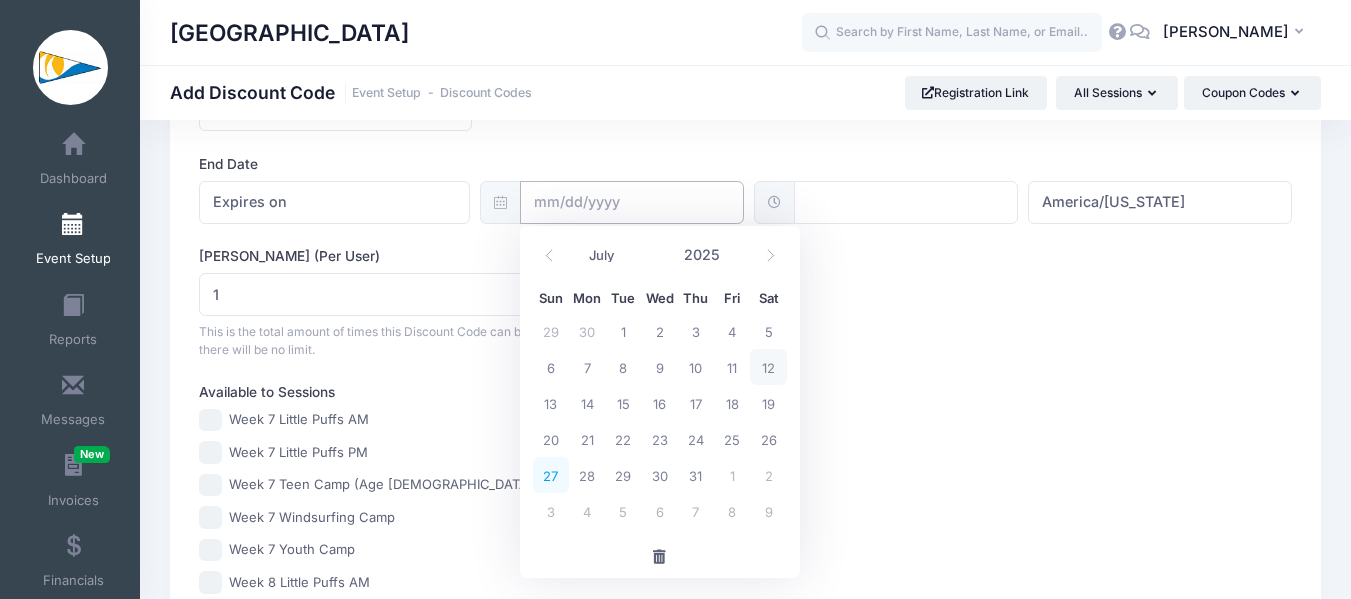 type on "07/27/2025" 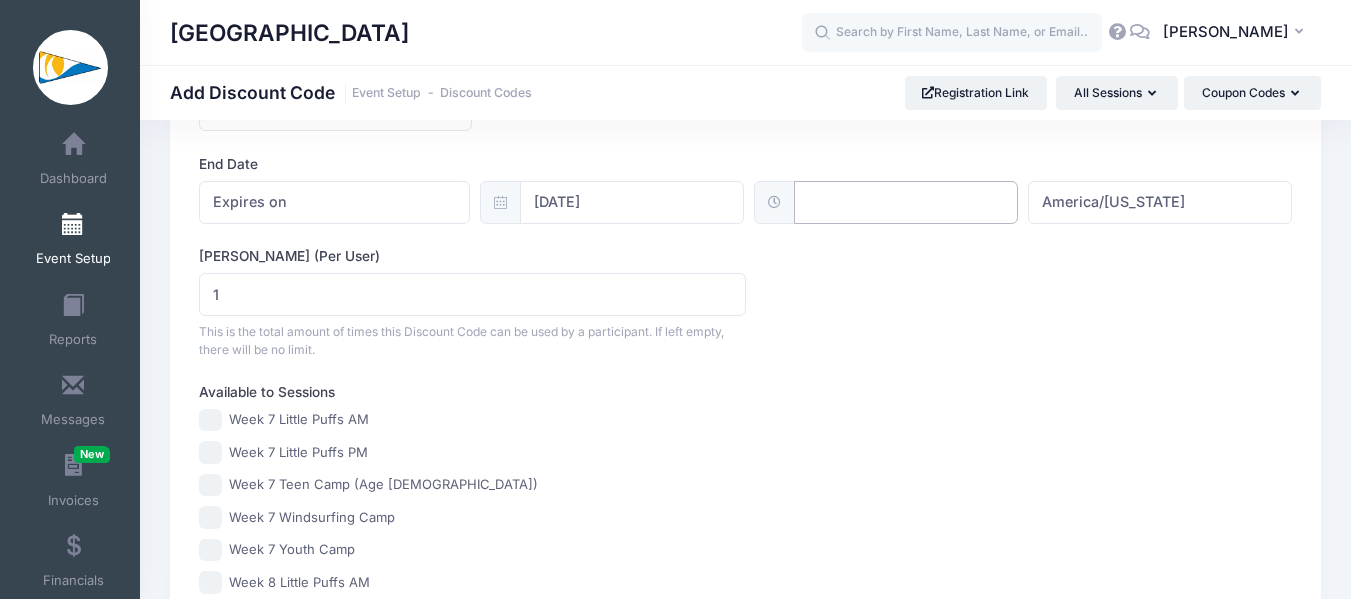 click on "Processing Request
Please wait...
Processing Request
Please wait...
Processing Request
Please wait...
Processing Request
Please wait...
My Events" at bounding box center [675, -203] 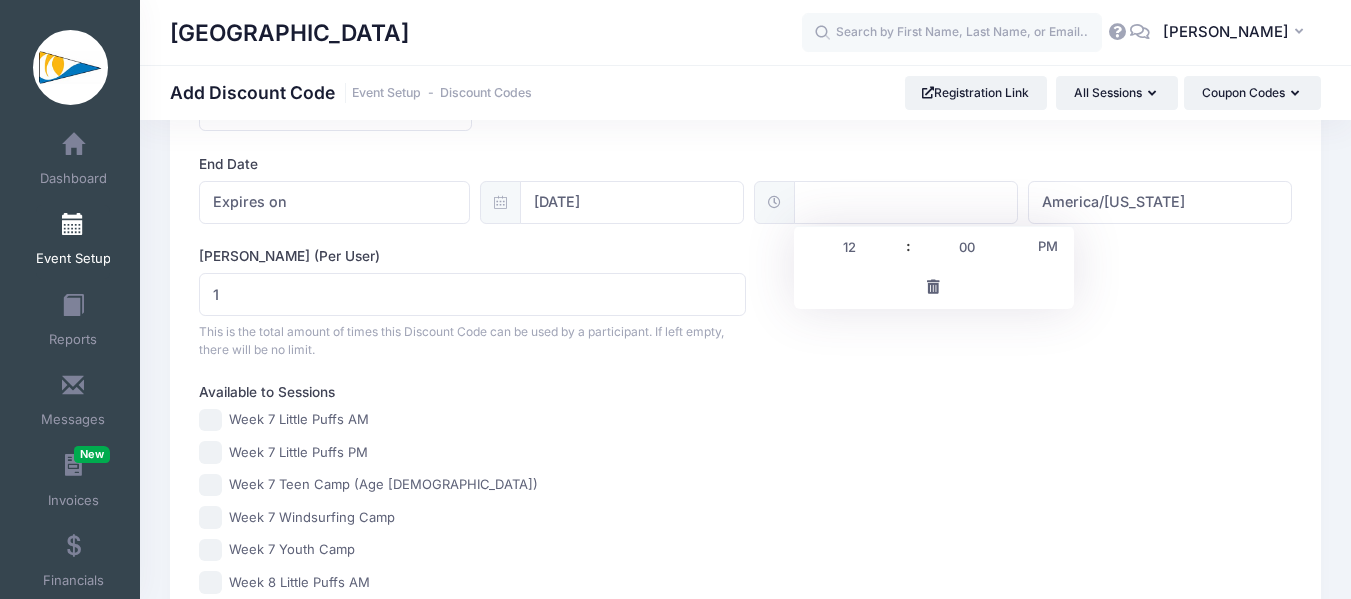 type on "12:00" 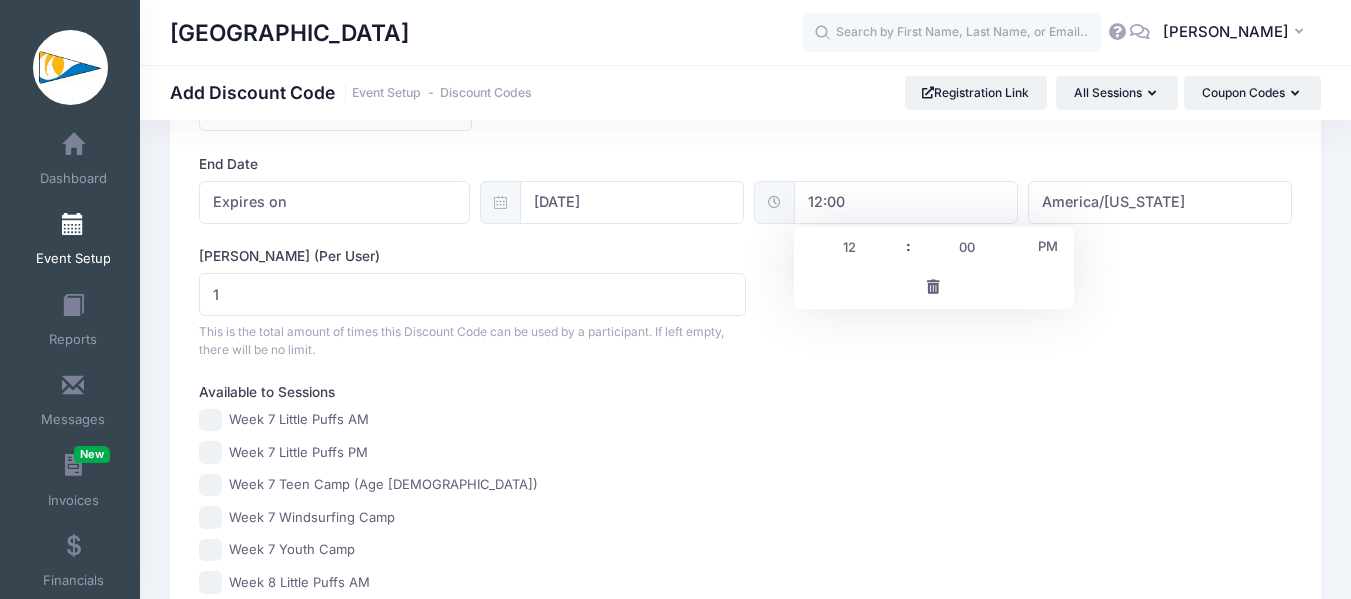 click on "Max Usage (Per User)
1
This is the total amount of times this Discount Code can be used by a participant. If left empty, there will be no limit." at bounding box center (745, 302) 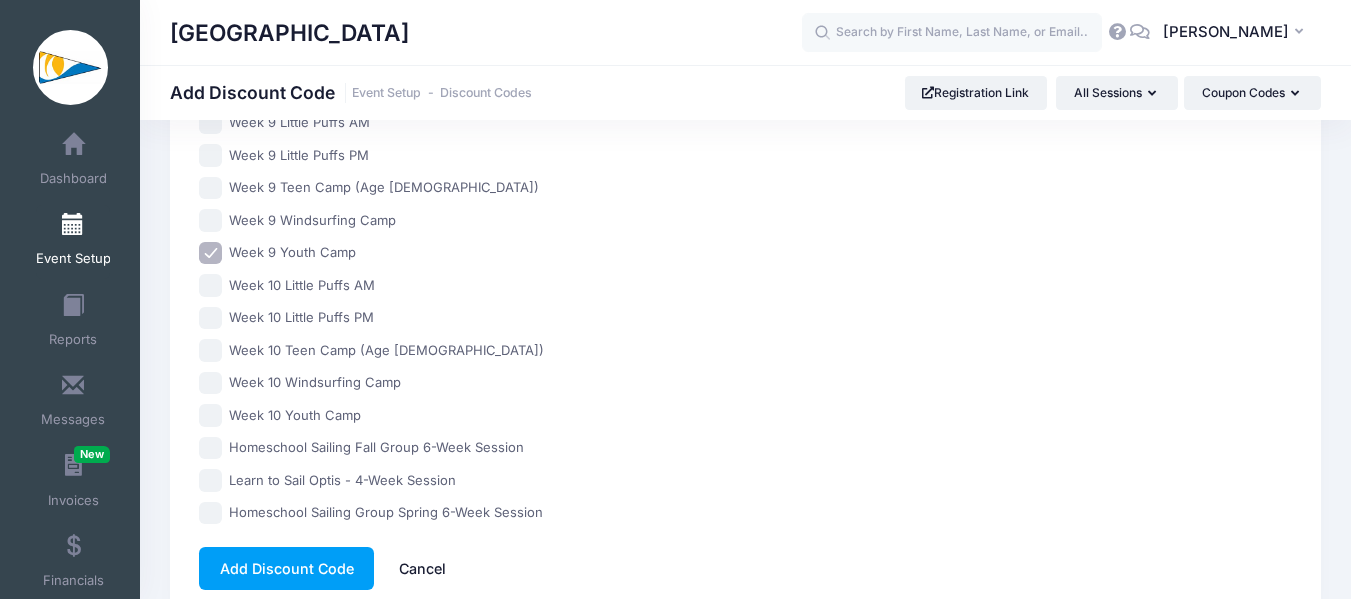 scroll, scrollTop: 1216, scrollLeft: 0, axis: vertical 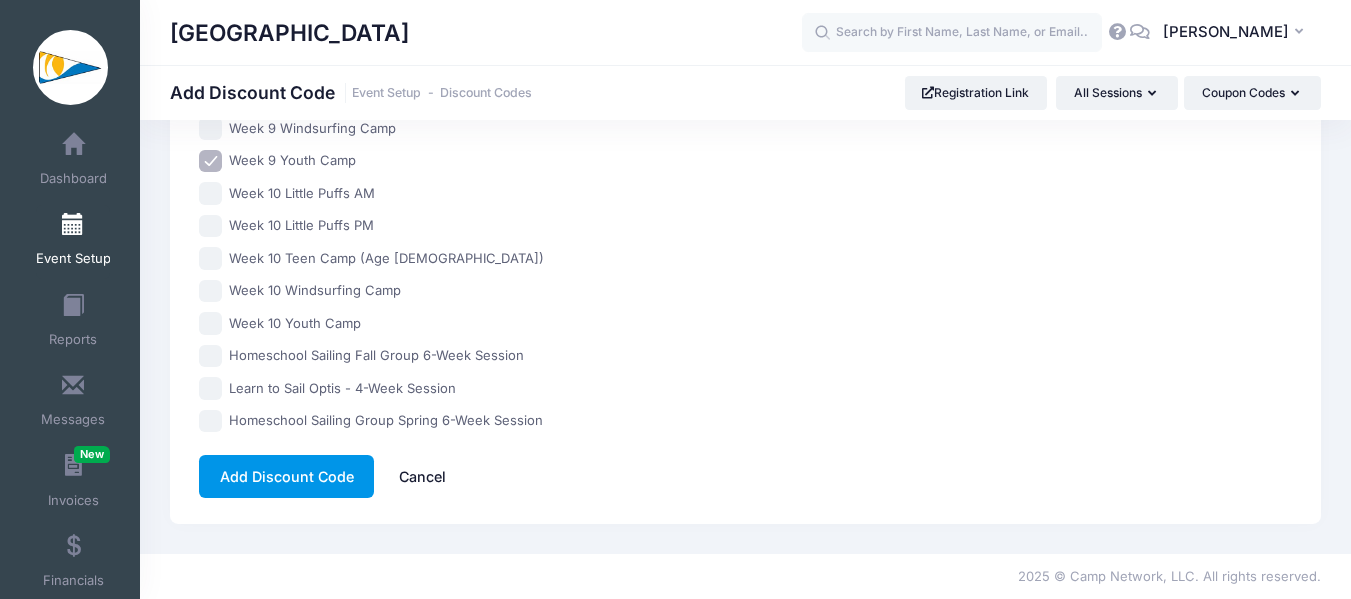 click on "Add Discount Code" at bounding box center [286, 476] 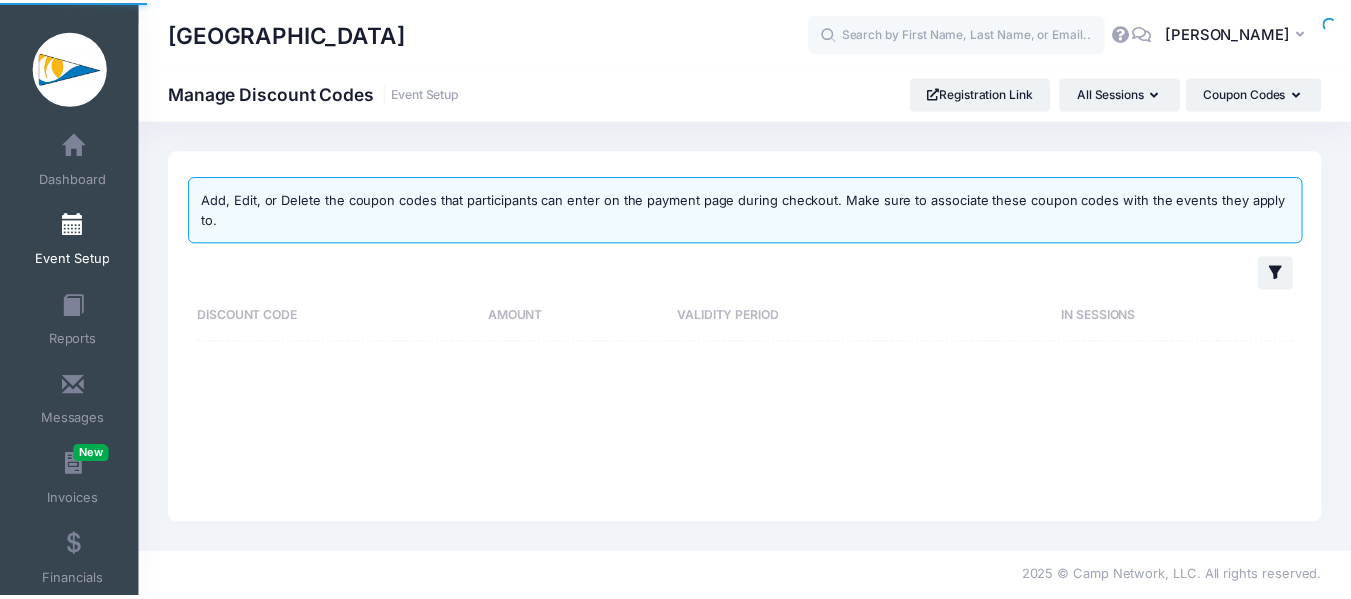 scroll, scrollTop: 0, scrollLeft: 0, axis: both 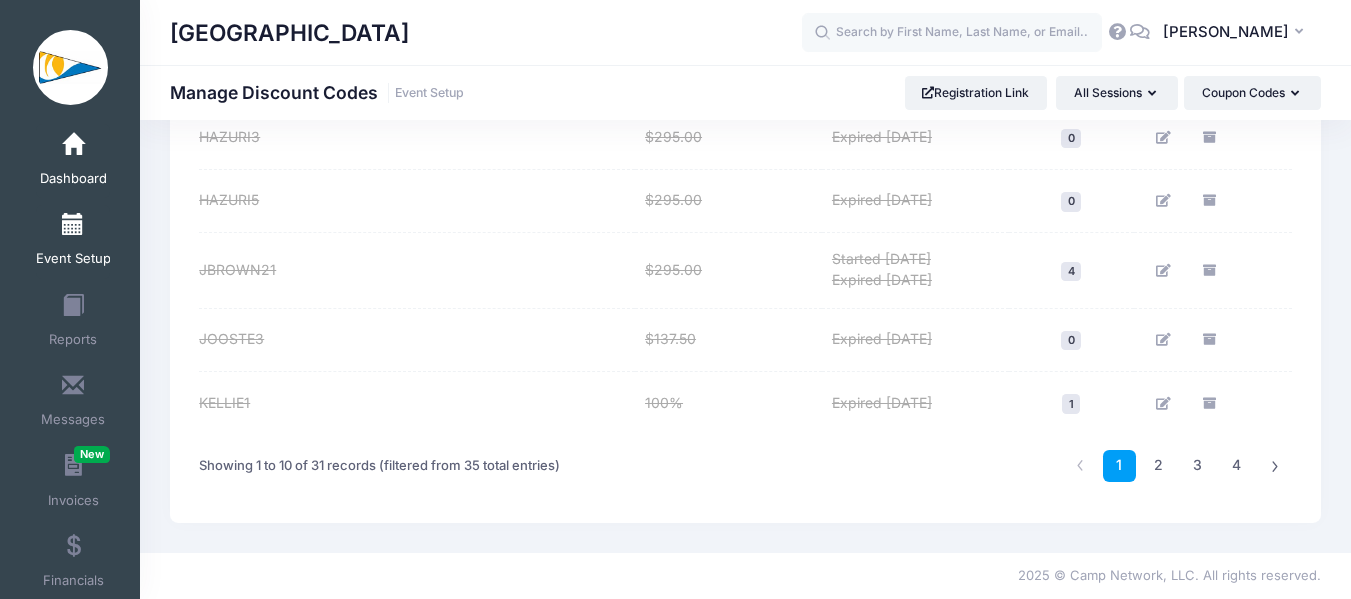 click on "Dashboard" at bounding box center [73, 161] 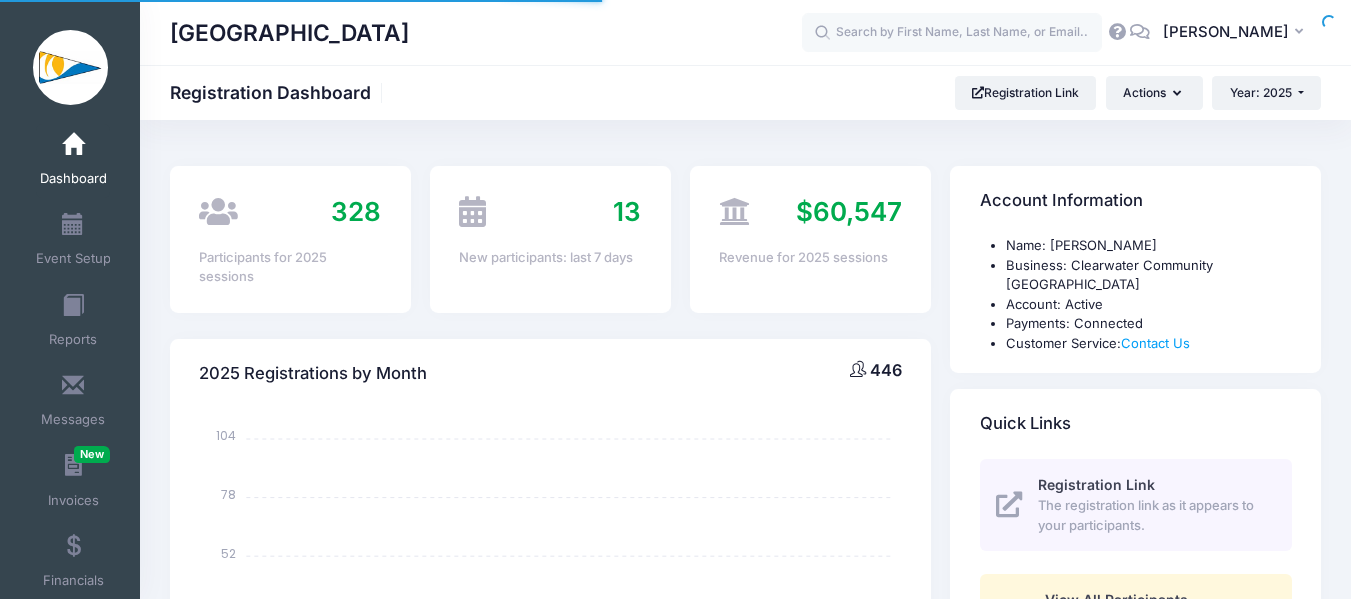 scroll, scrollTop: 0, scrollLeft: 0, axis: both 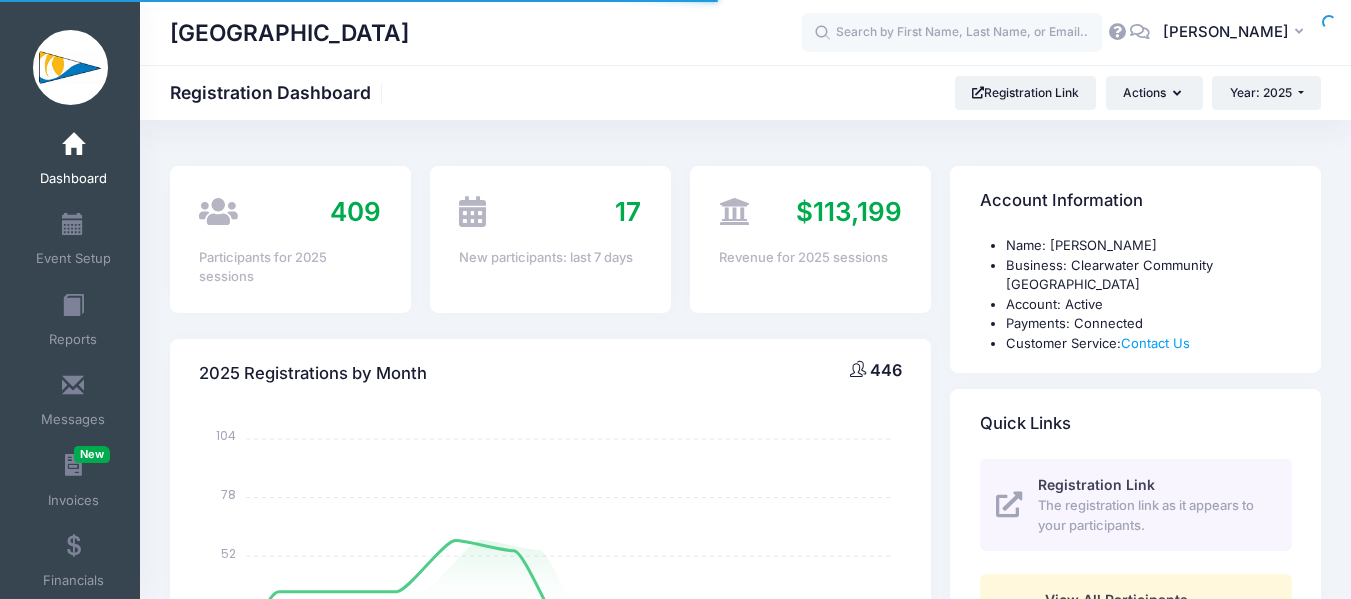 select 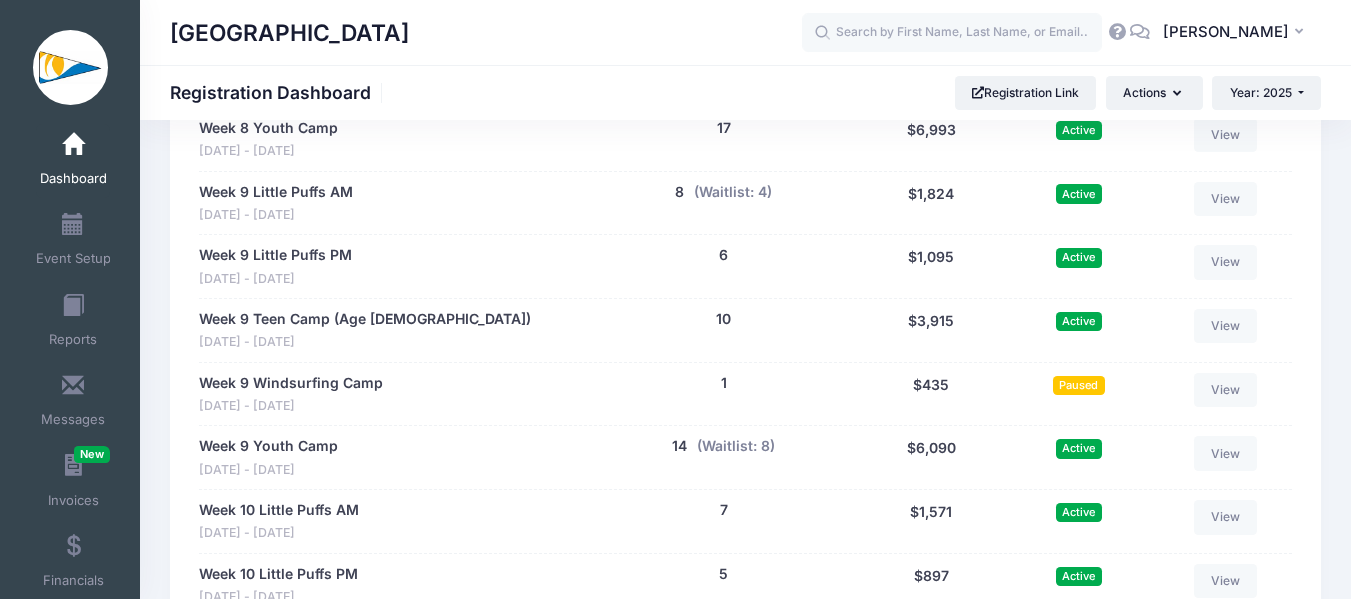 scroll, scrollTop: 3600, scrollLeft: 0, axis: vertical 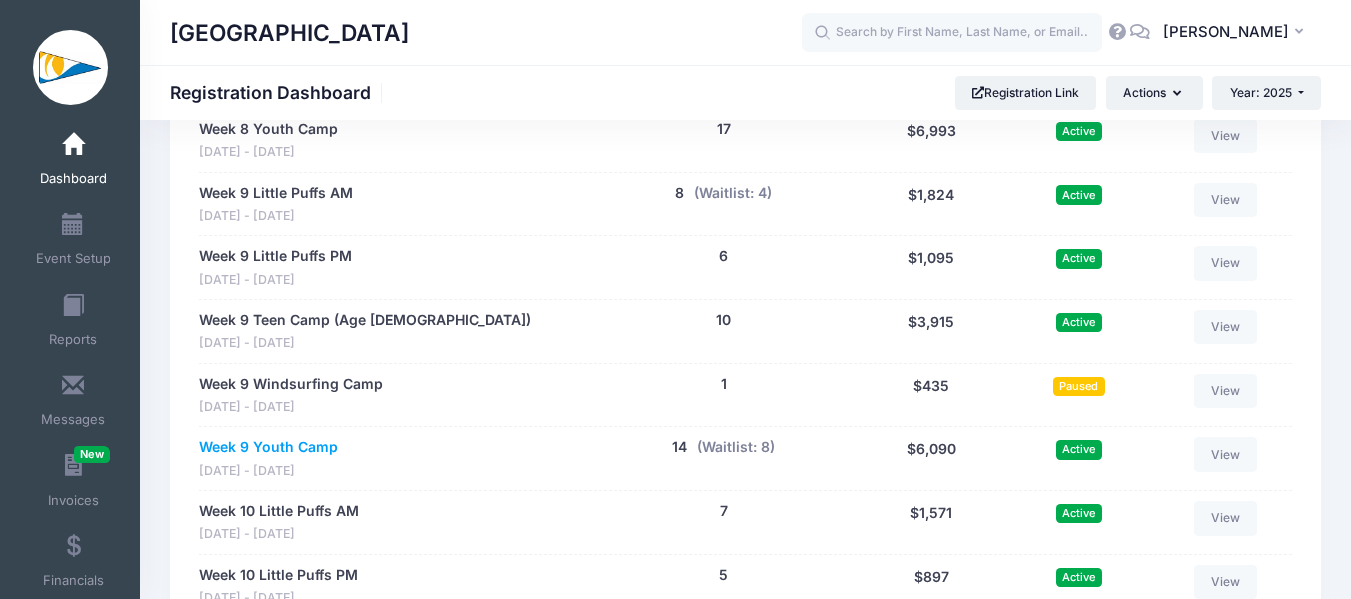 click on "Week 9 Youth Camp" at bounding box center (268, 447) 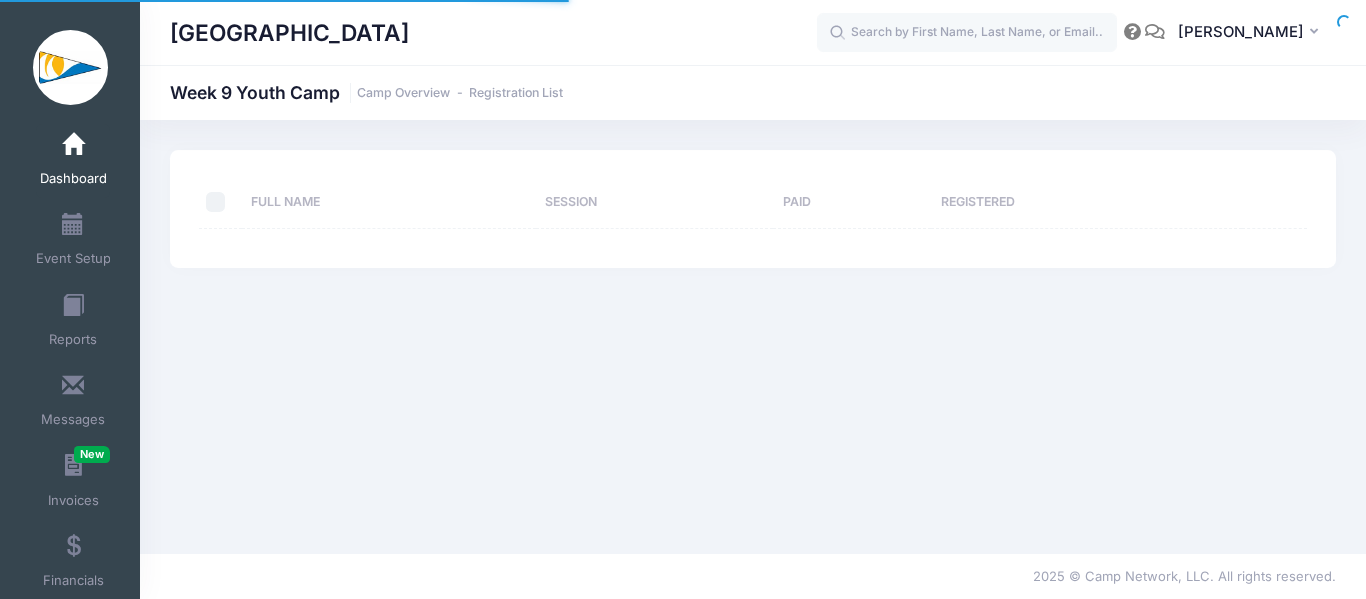 scroll, scrollTop: 0, scrollLeft: 0, axis: both 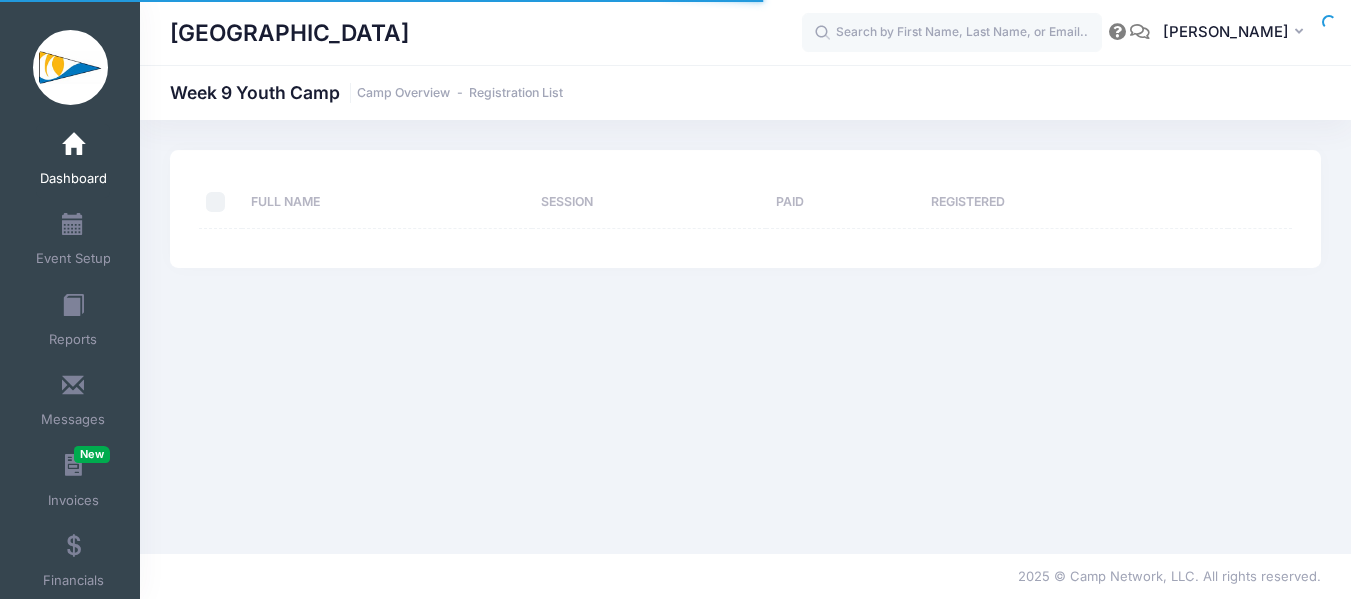 select on "10" 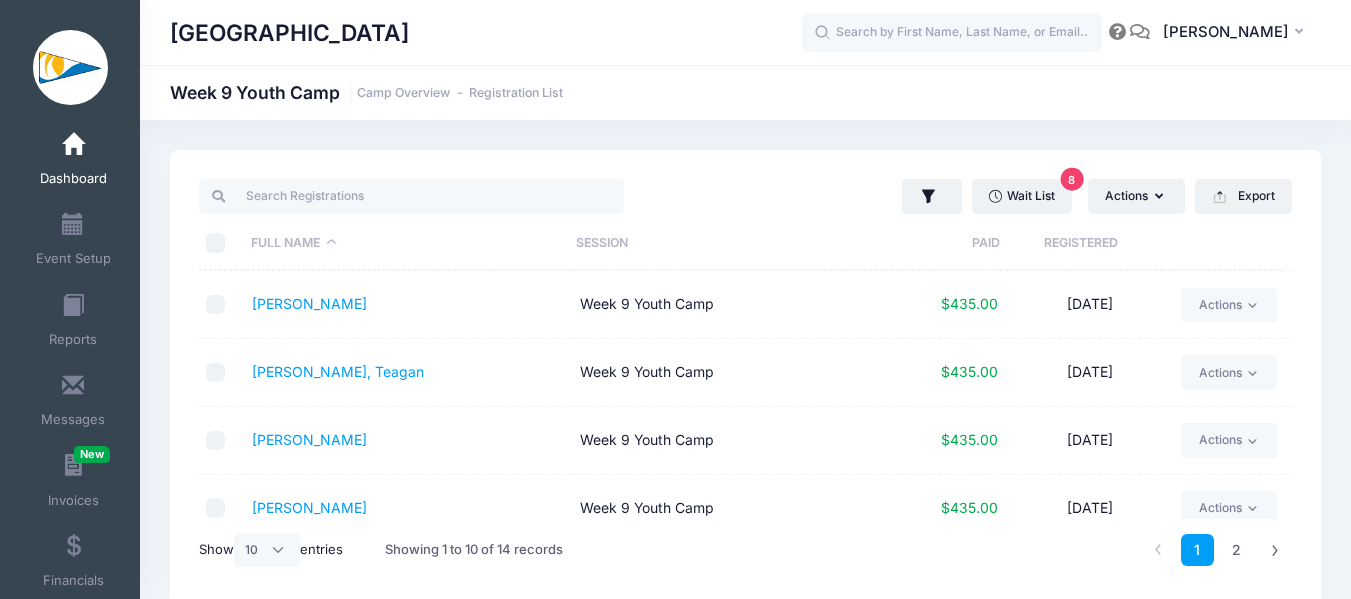 scroll, scrollTop: 0, scrollLeft: 0, axis: both 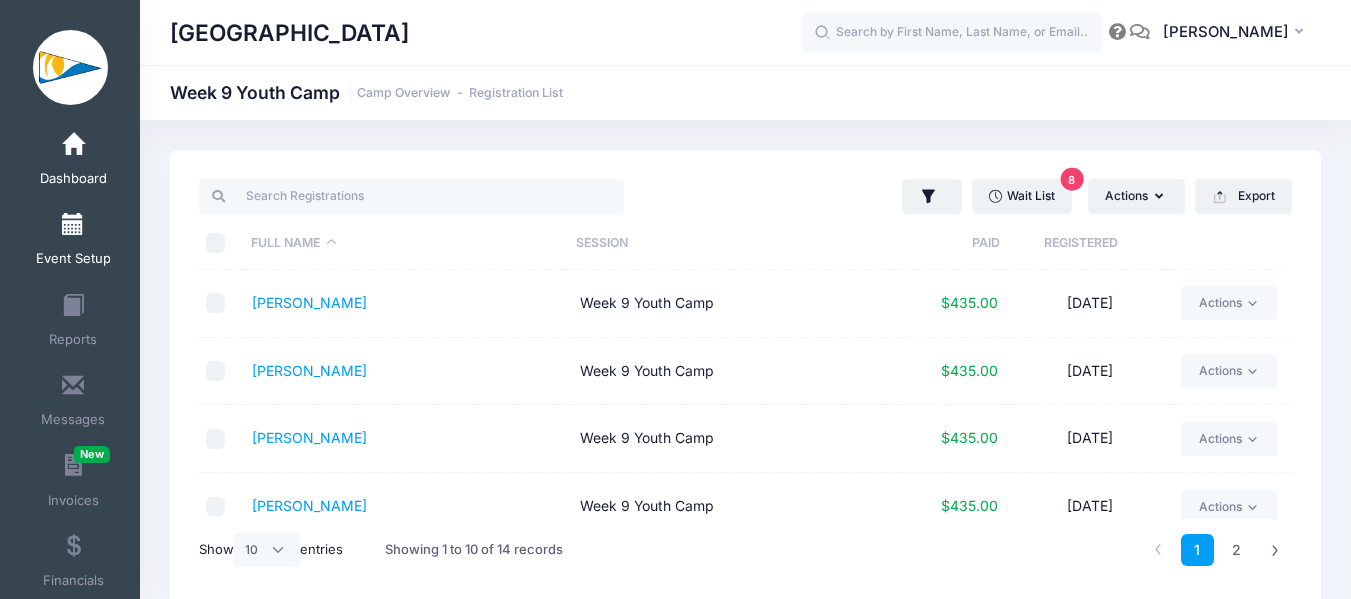 click on "Event Setup" at bounding box center [73, 242] 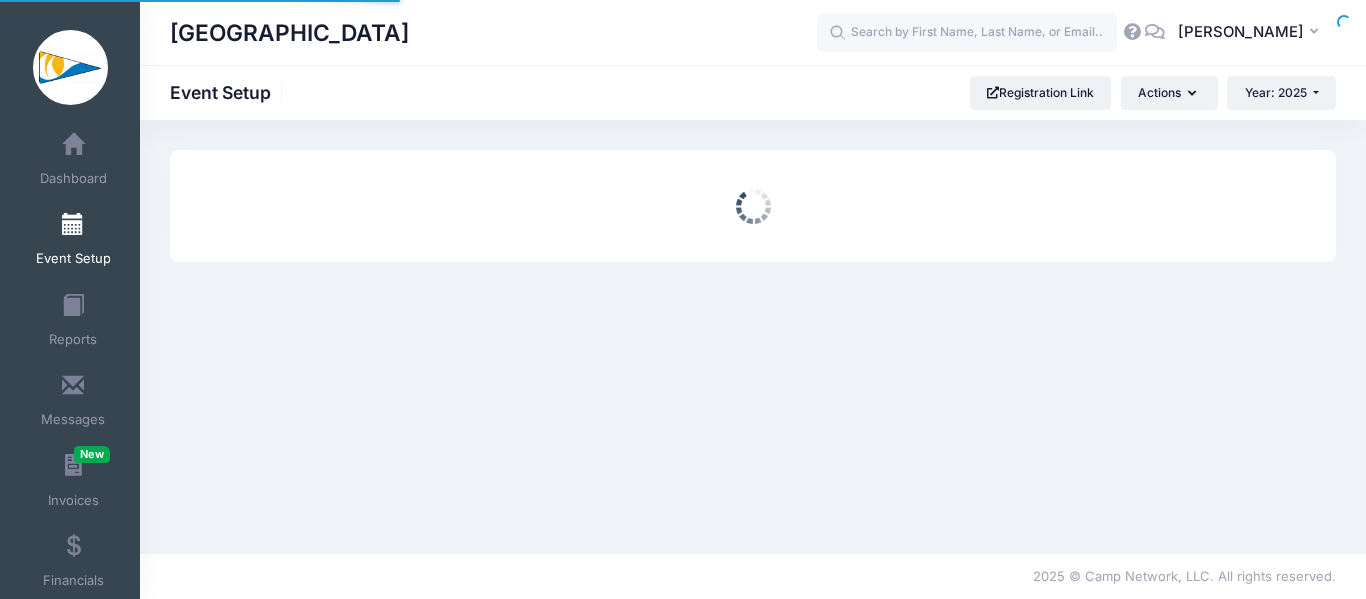 scroll, scrollTop: 0, scrollLeft: 0, axis: both 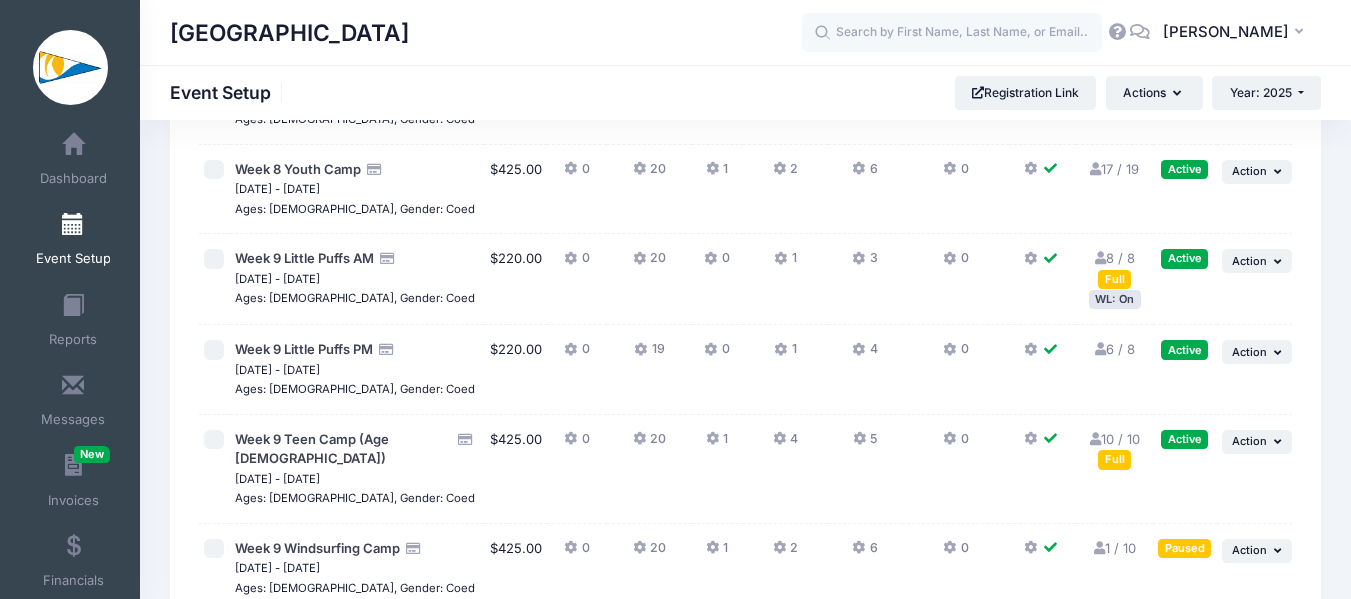 click on "WL:
On" at bounding box center (1115, 658) 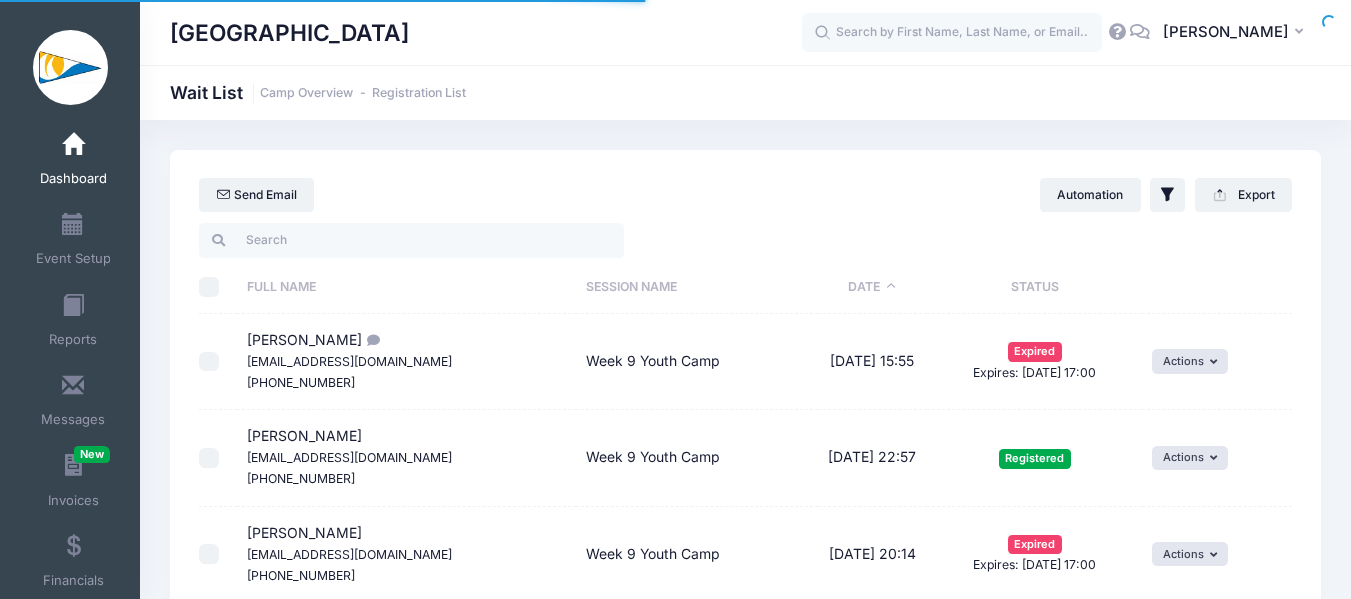 select on "50" 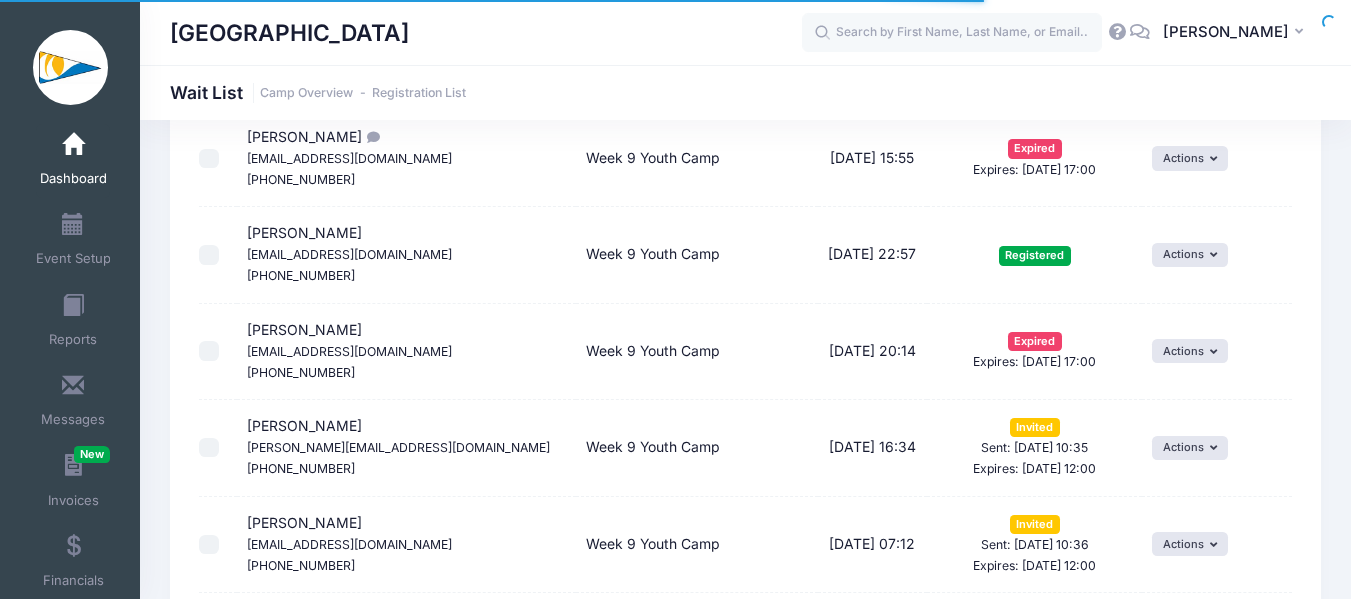 scroll, scrollTop: 600, scrollLeft: 0, axis: vertical 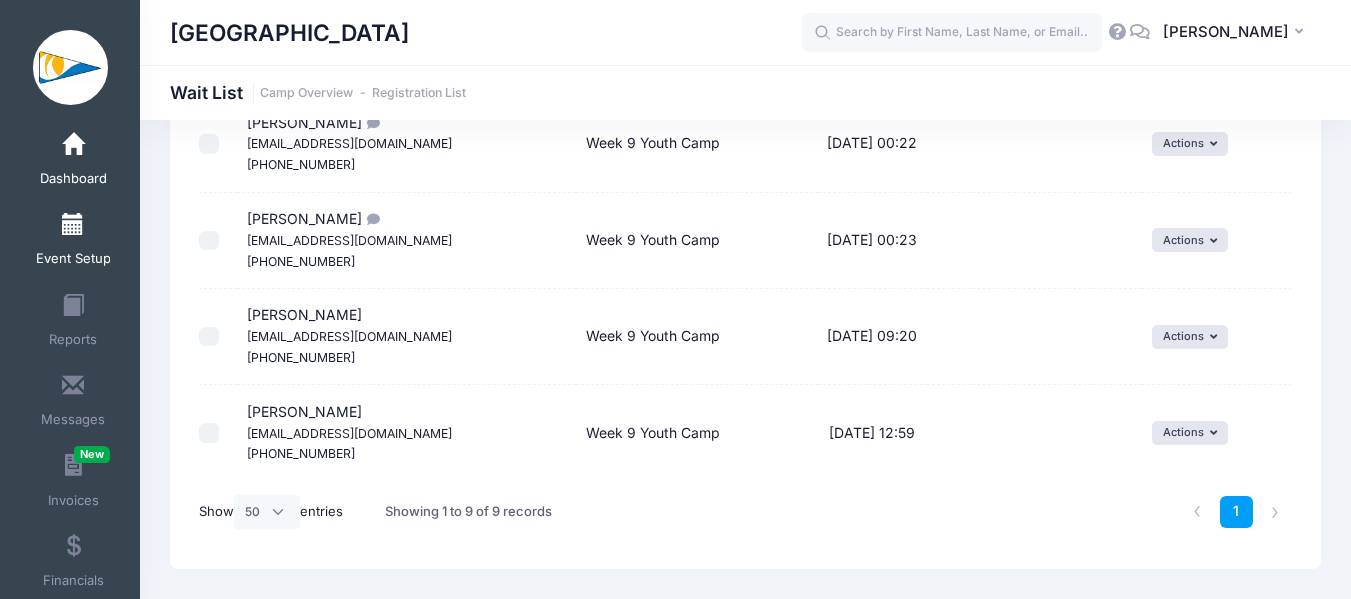click at bounding box center (73, 225) 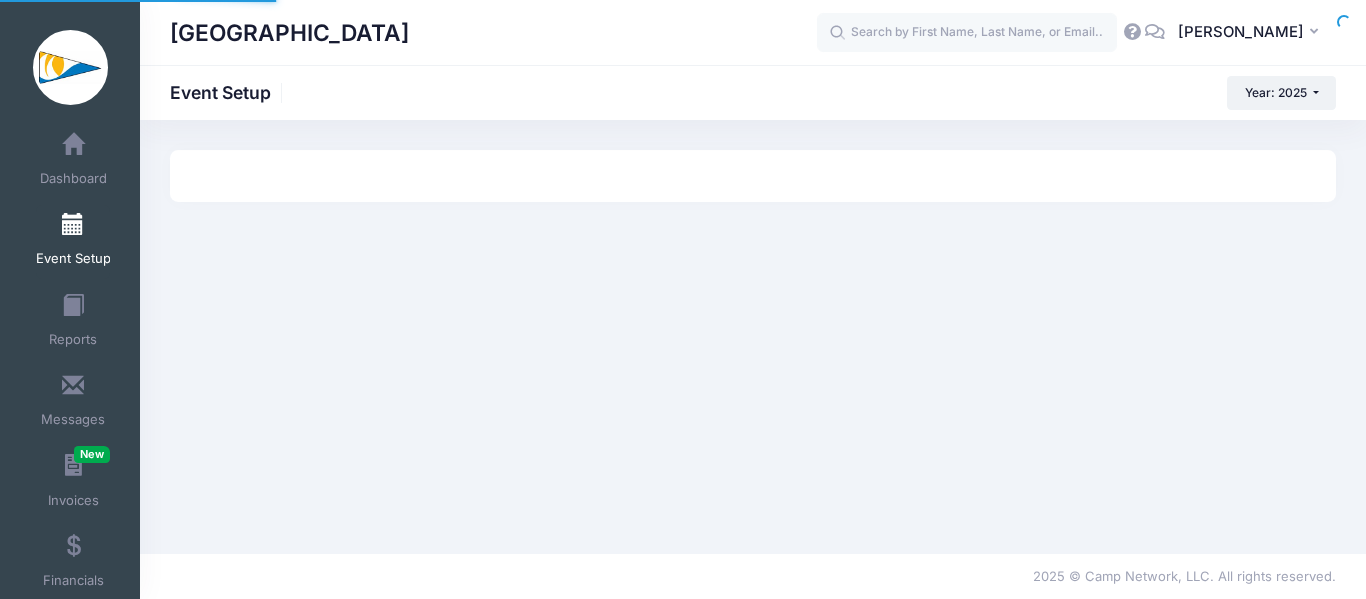 scroll, scrollTop: 0, scrollLeft: 0, axis: both 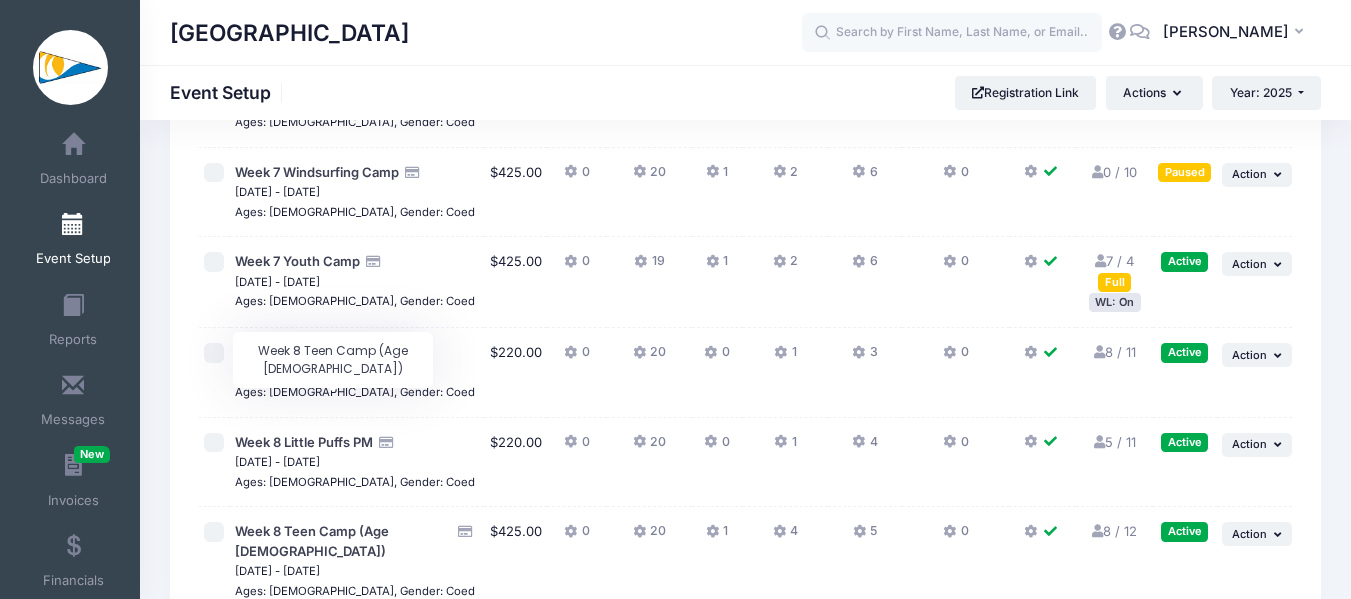 click on "20" at bounding box center (649, 463) 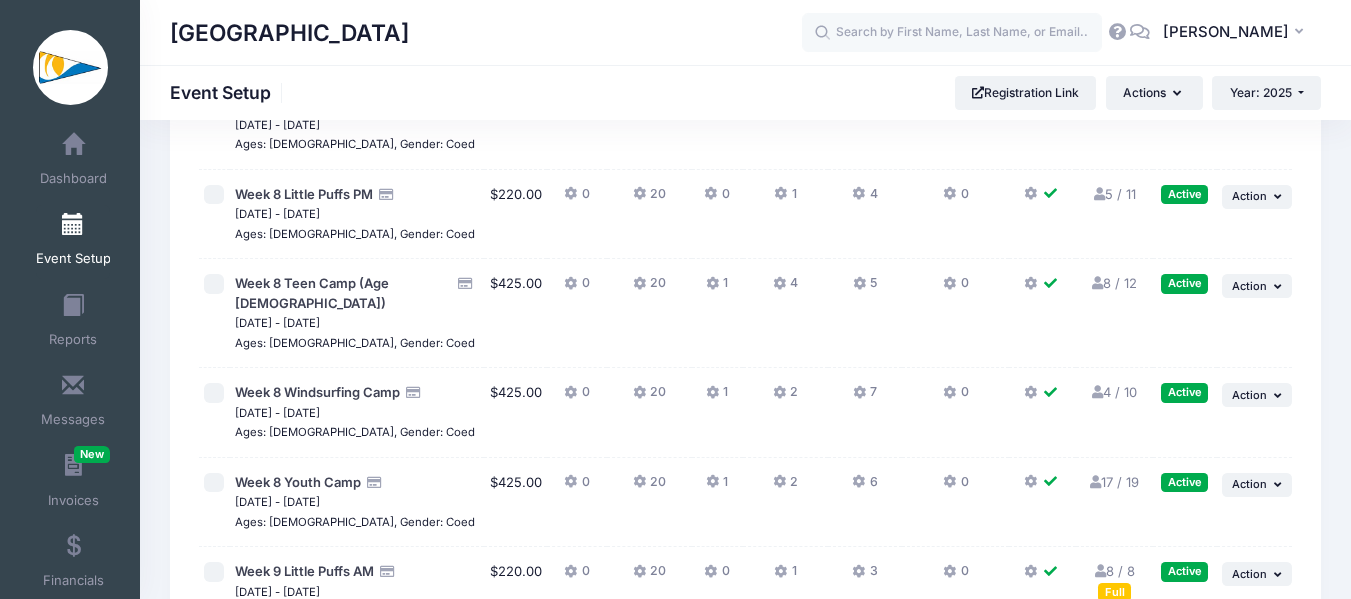 scroll, scrollTop: 3532, scrollLeft: 0, axis: vertical 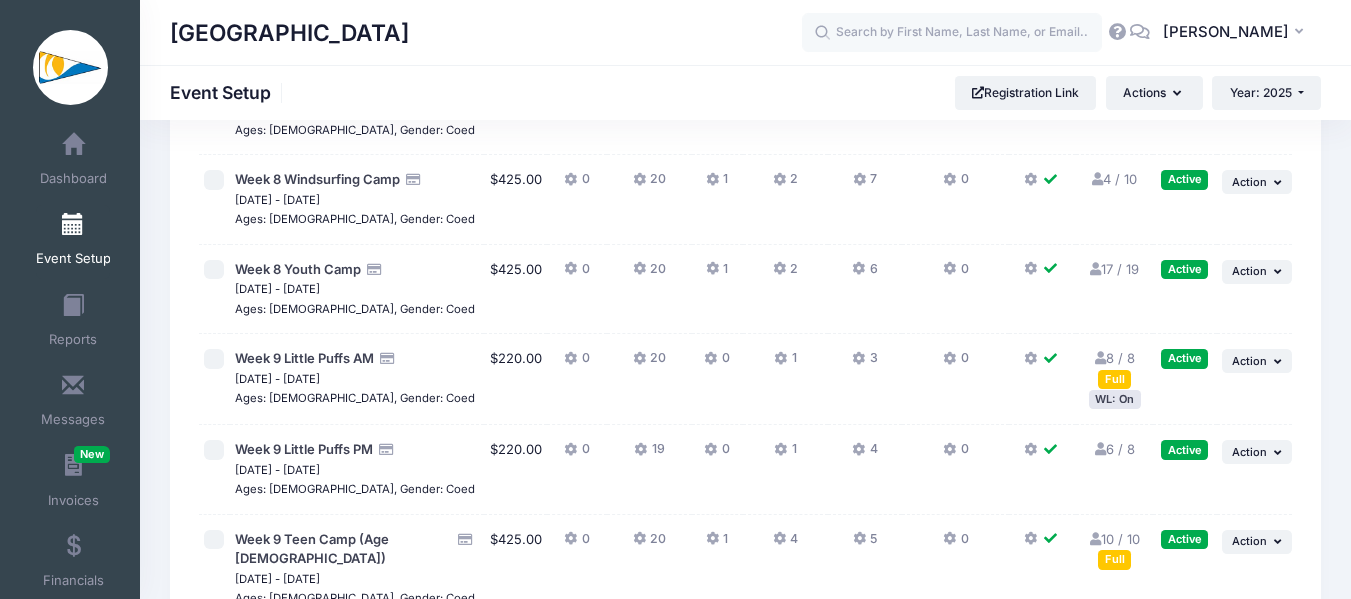 click on "6             / 8
Full" at bounding box center [1115, 449] 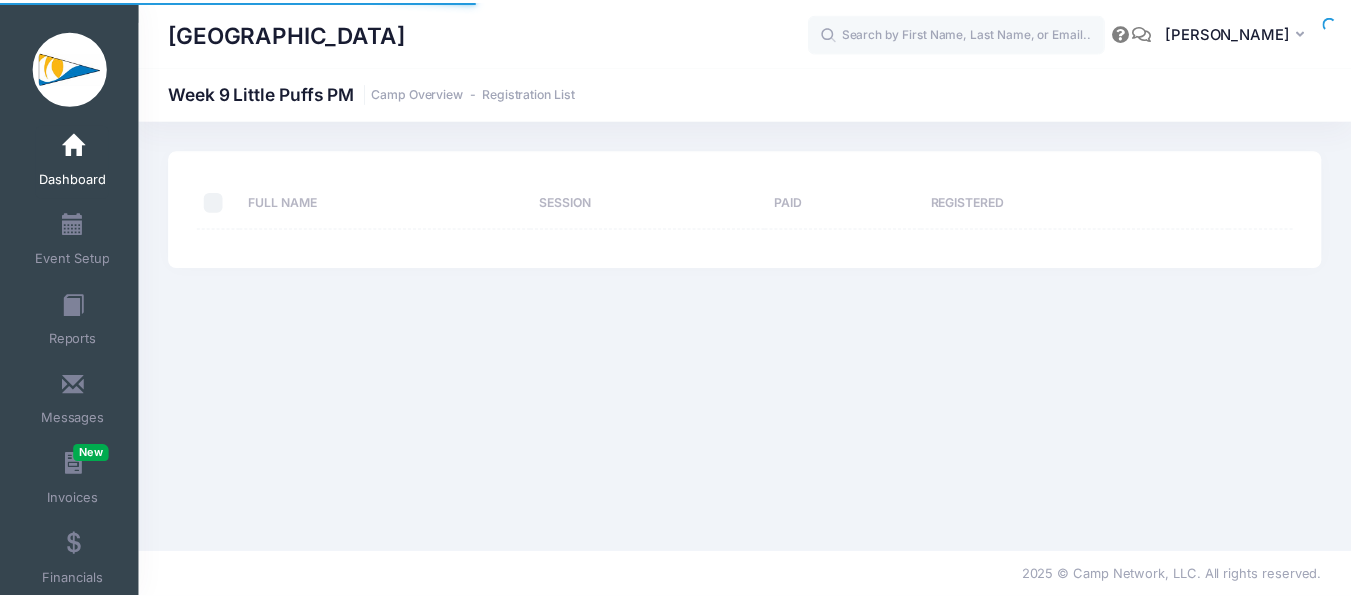 scroll, scrollTop: 0, scrollLeft: 0, axis: both 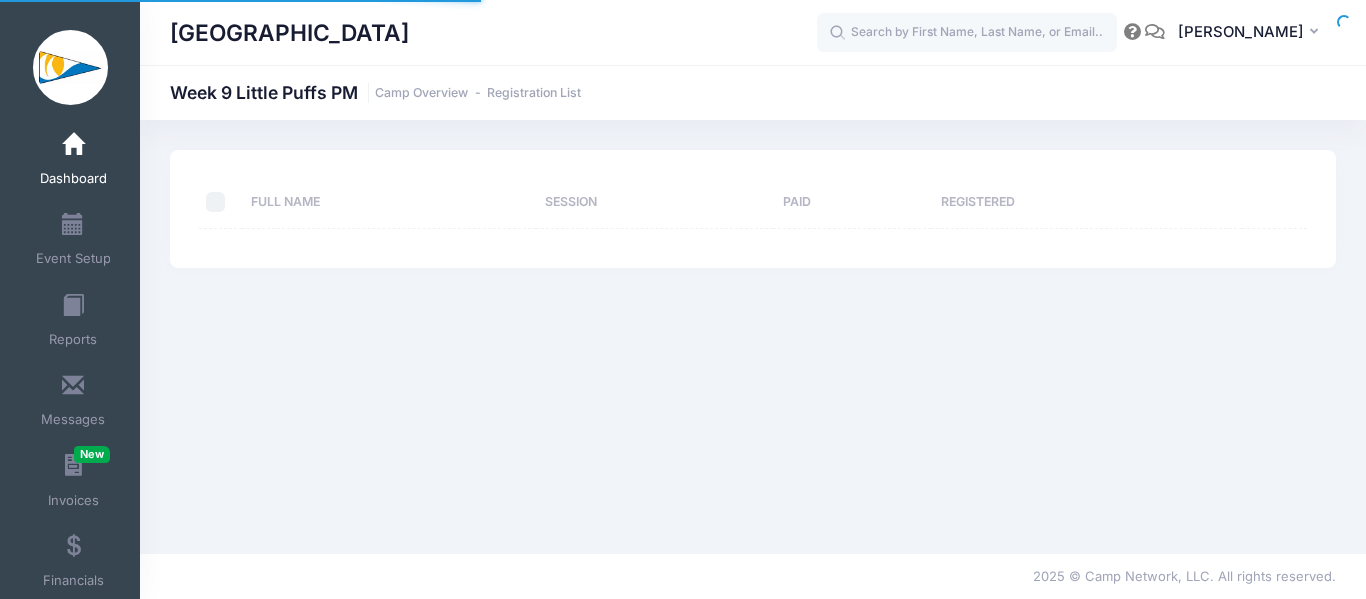 select on "10" 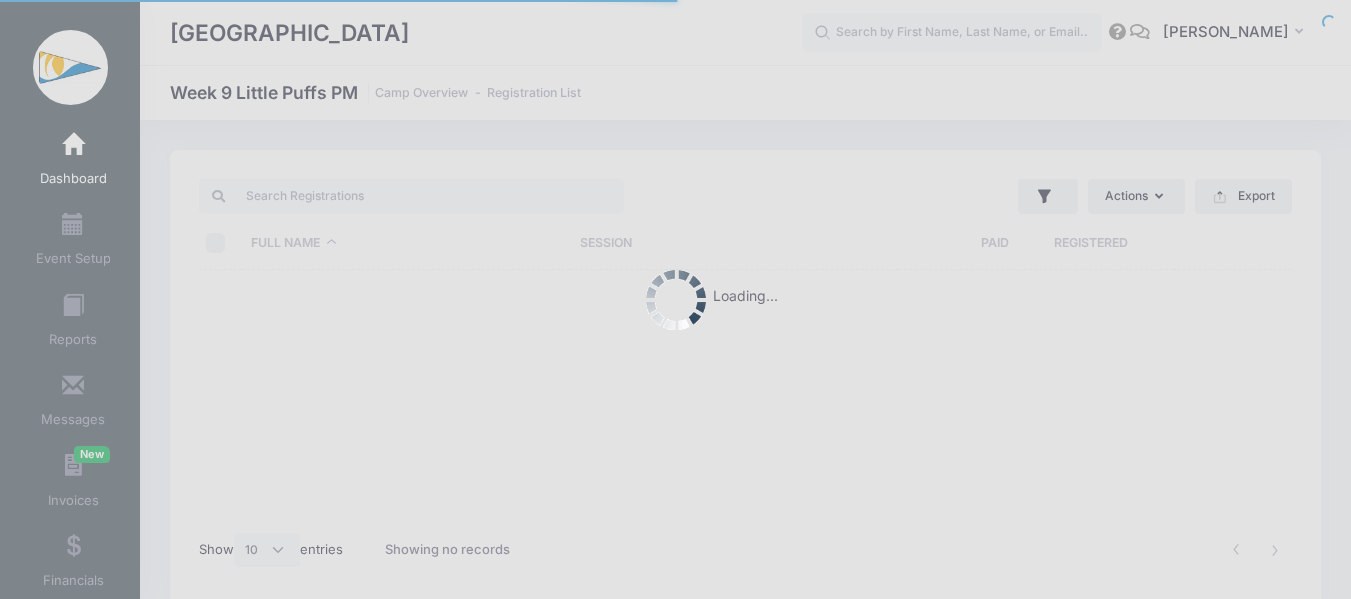 scroll, scrollTop: 0, scrollLeft: 0, axis: both 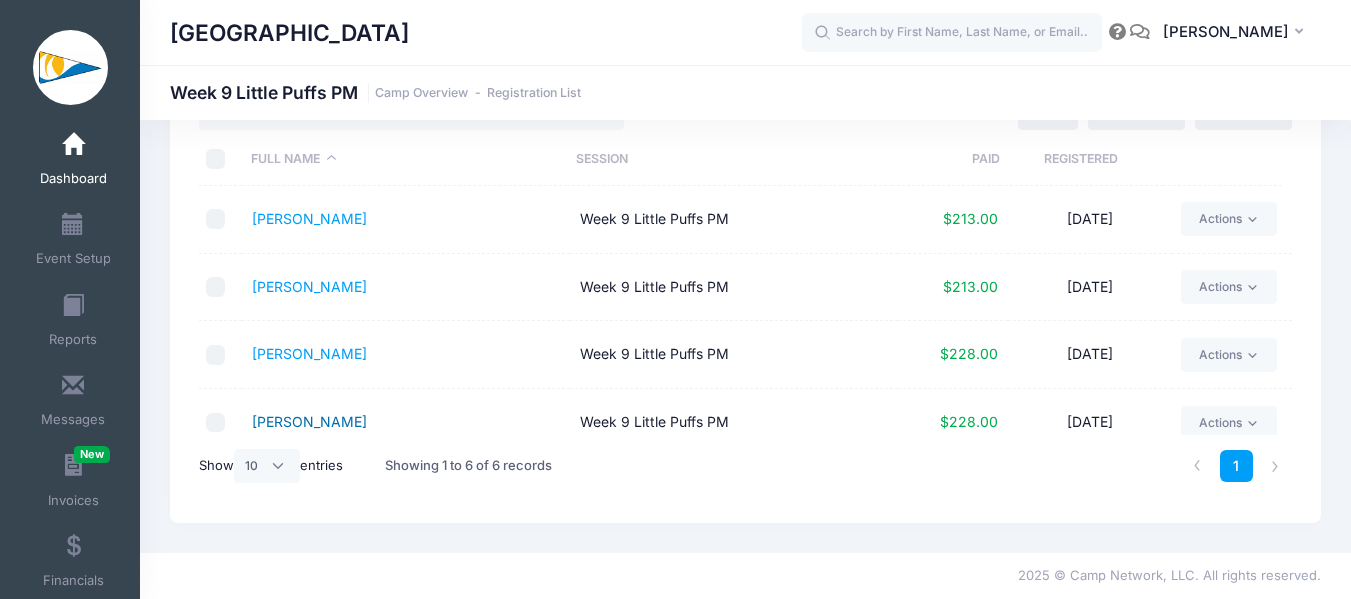click on "Jones, Leonardo" at bounding box center (309, 421) 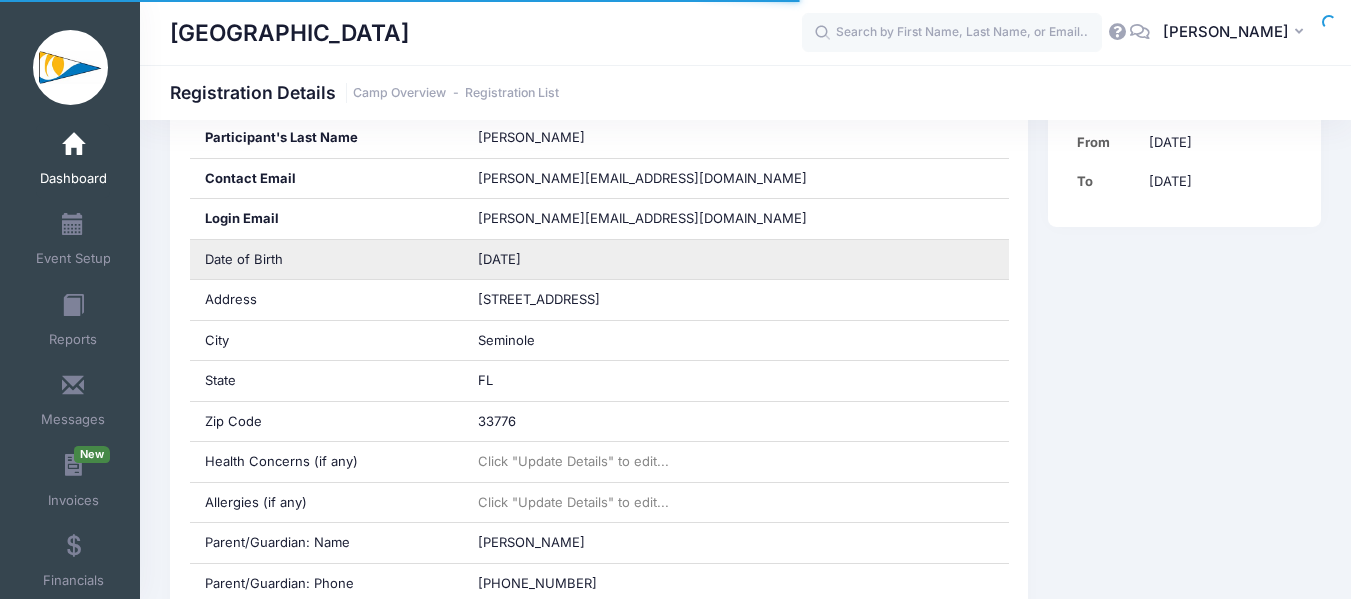 scroll, scrollTop: 500, scrollLeft: 0, axis: vertical 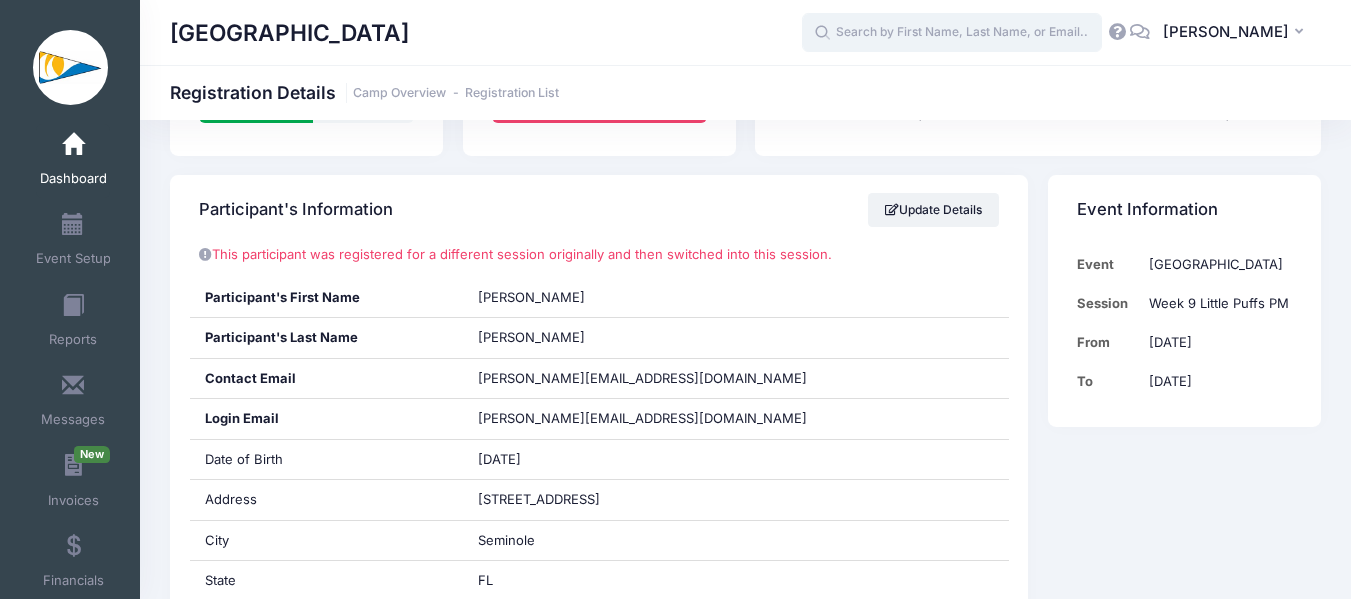 click at bounding box center [952, 33] 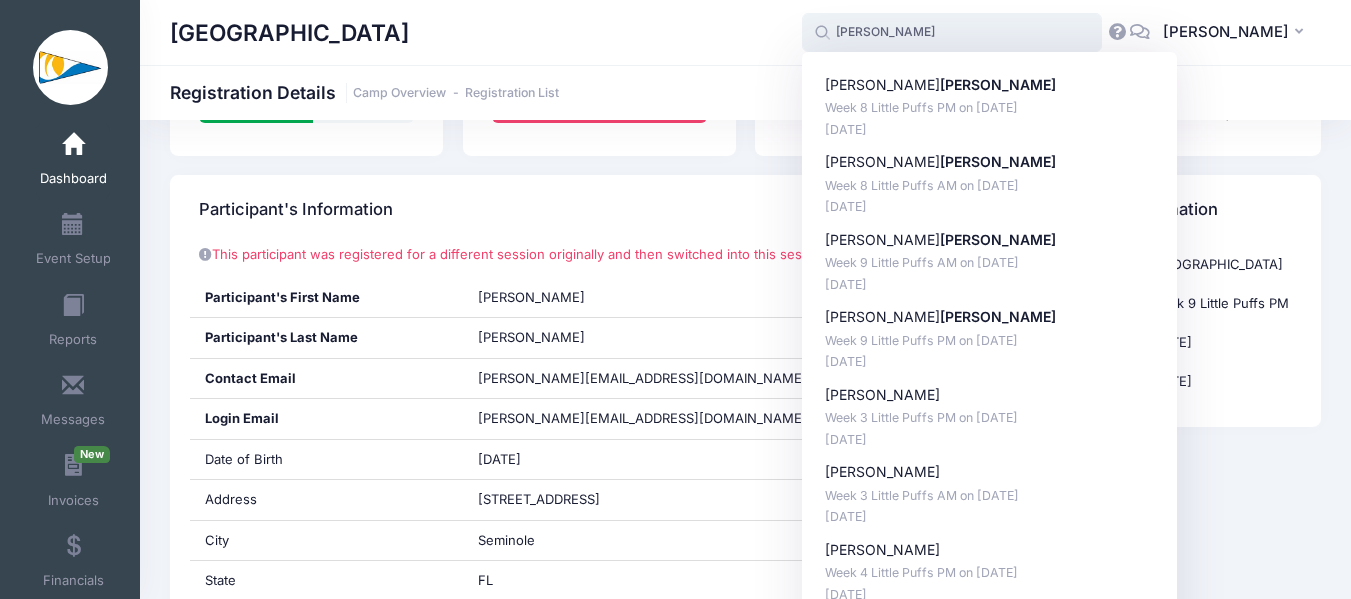 type on "jones" 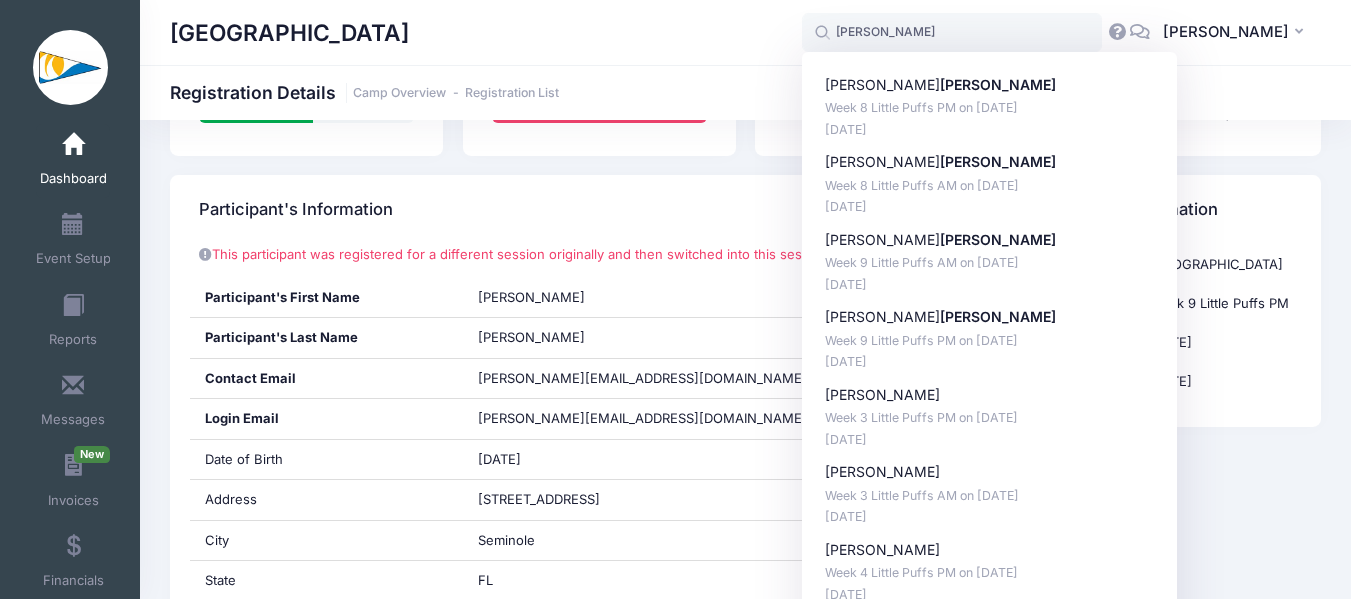 click on "Participant's Information
Update Details" at bounding box center (599, 210) 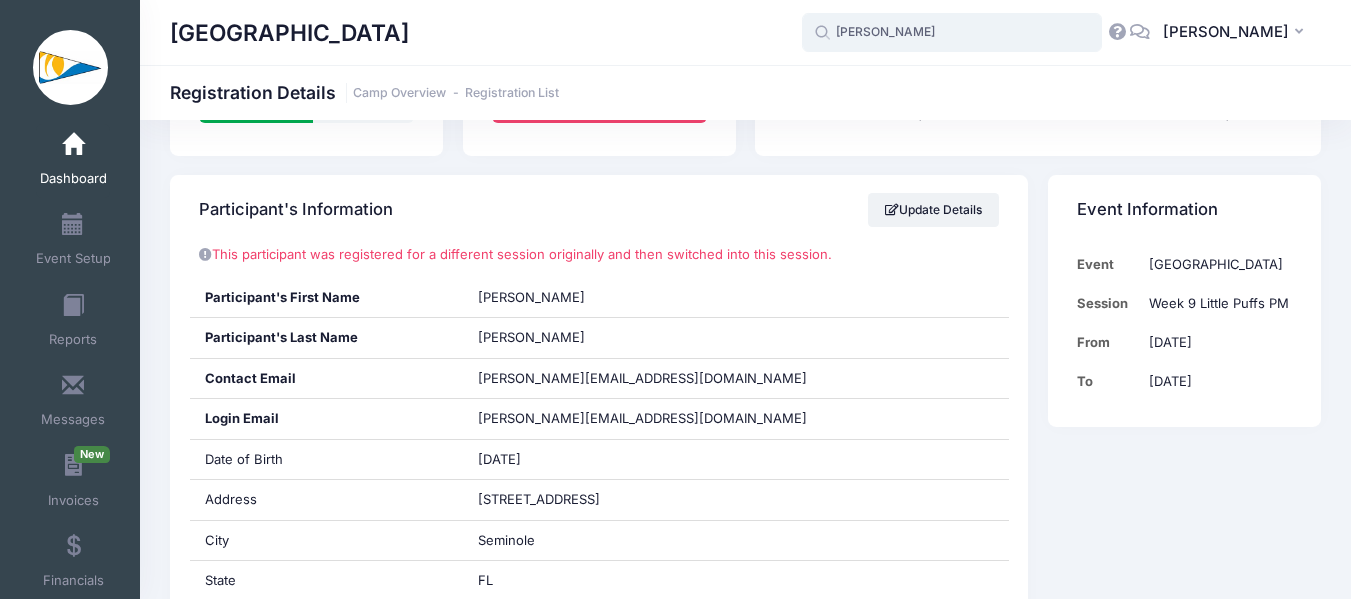 click on "jones" at bounding box center (952, 33) 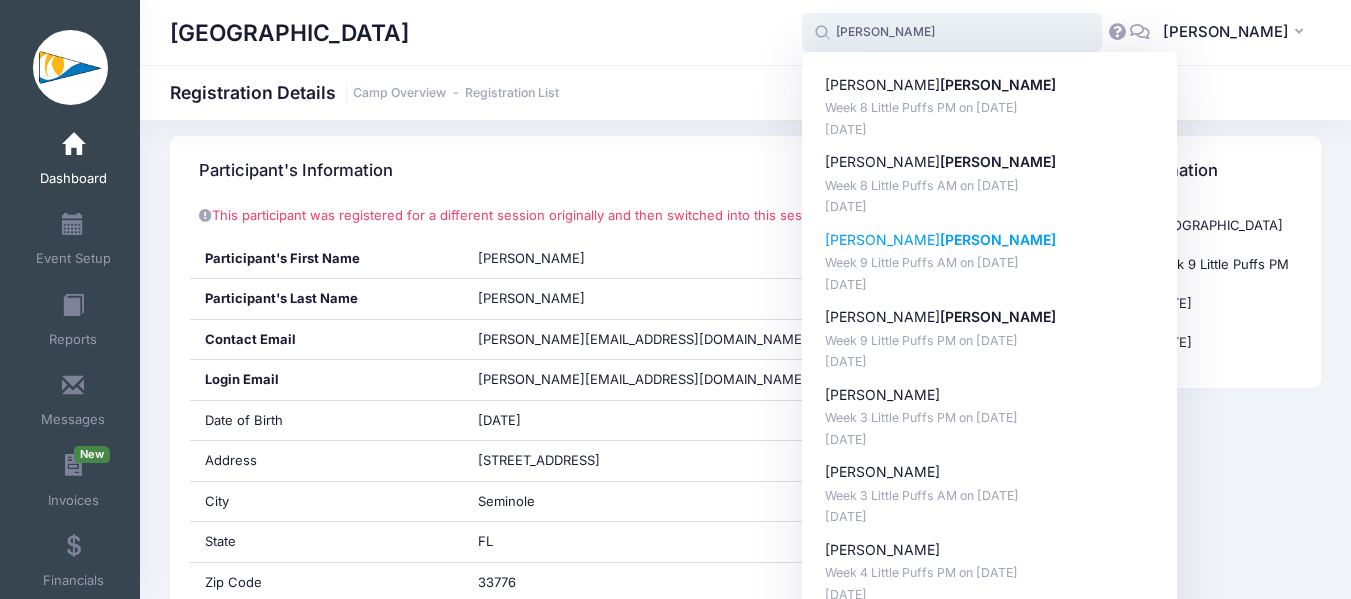 scroll, scrollTop: 0, scrollLeft: 0, axis: both 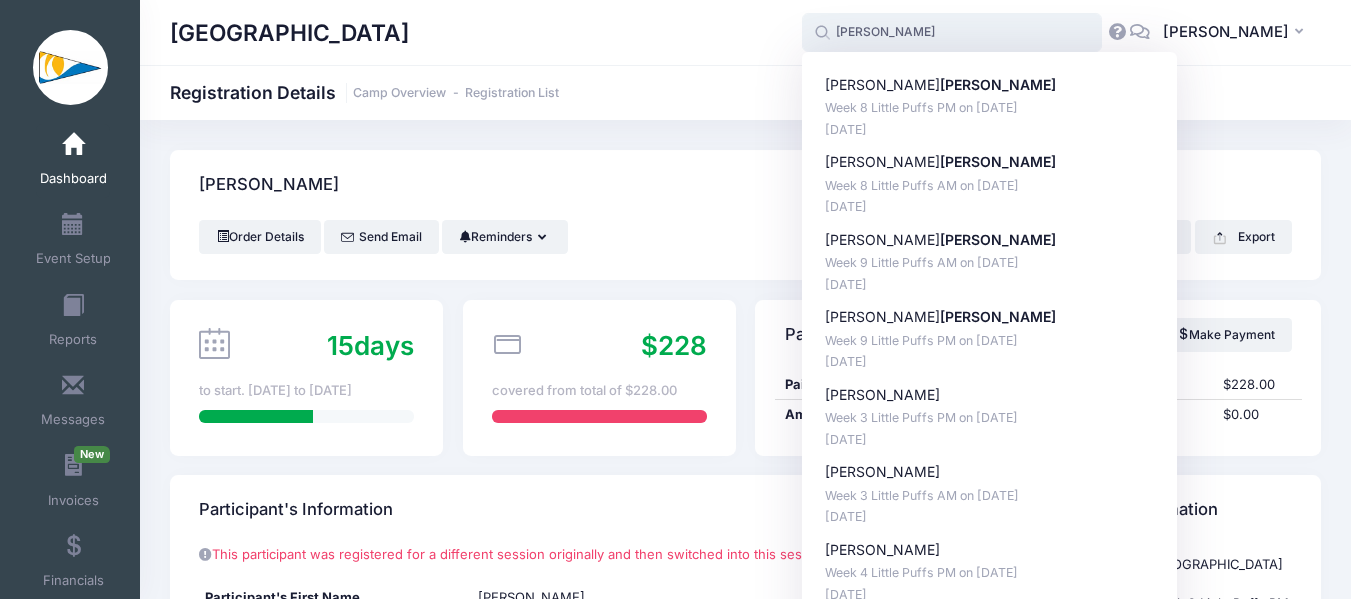 drag, startPoint x: 913, startPoint y: 38, endPoint x: 836, endPoint y: 47, distance: 77.52419 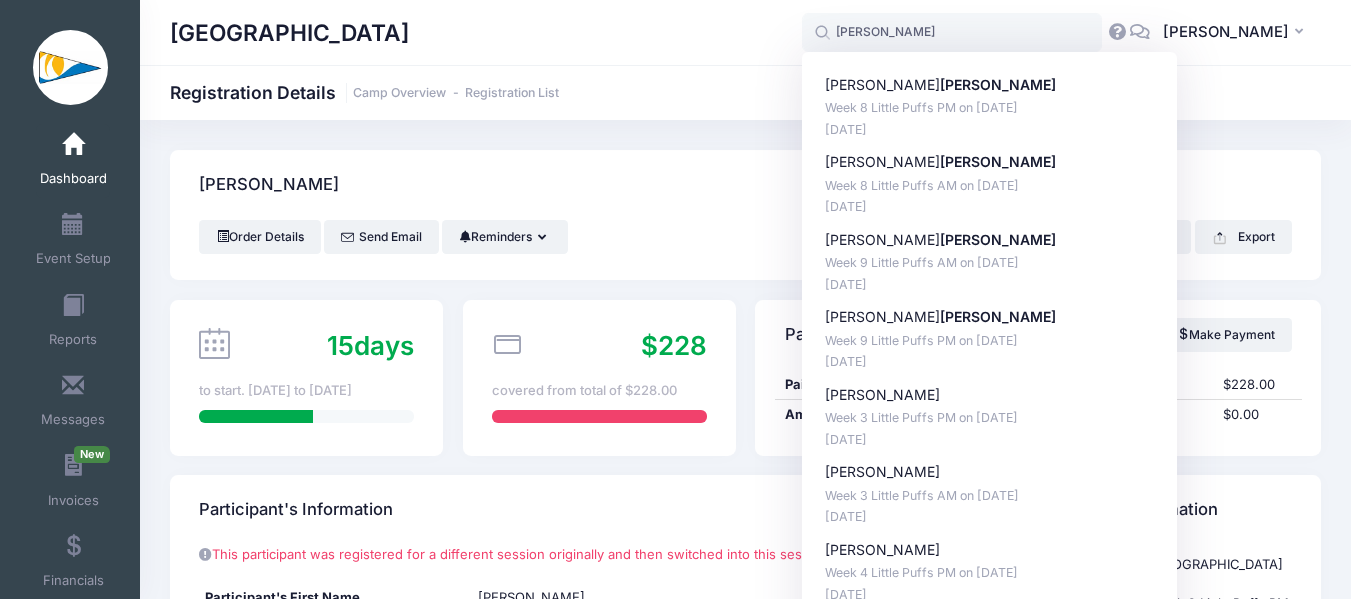 click on "Dashboard" at bounding box center [73, 161] 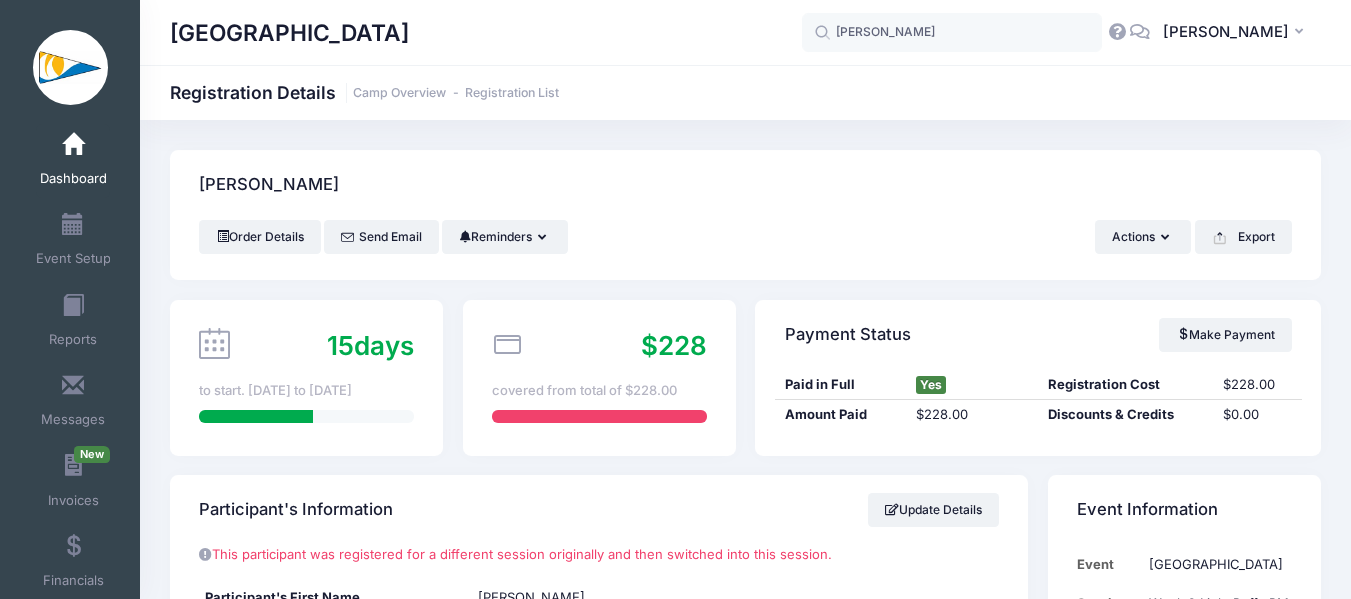 click on "Dashboard" at bounding box center (73, 161) 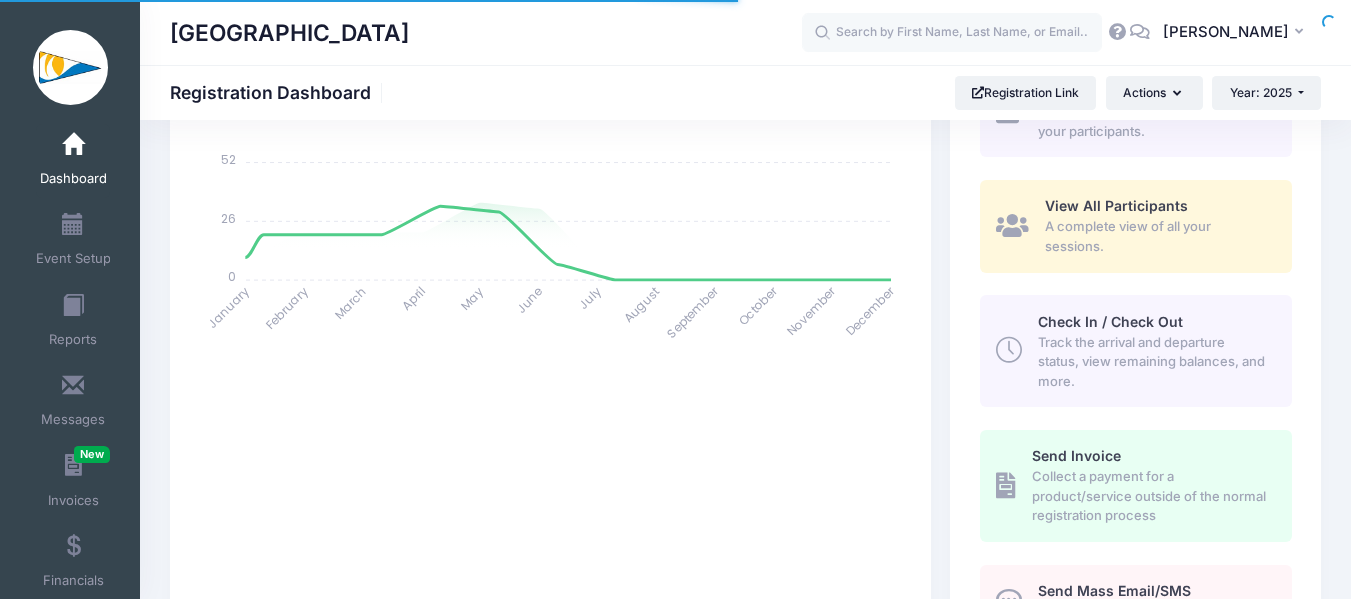scroll, scrollTop: 1062, scrollLeft: 0, axis: vertical 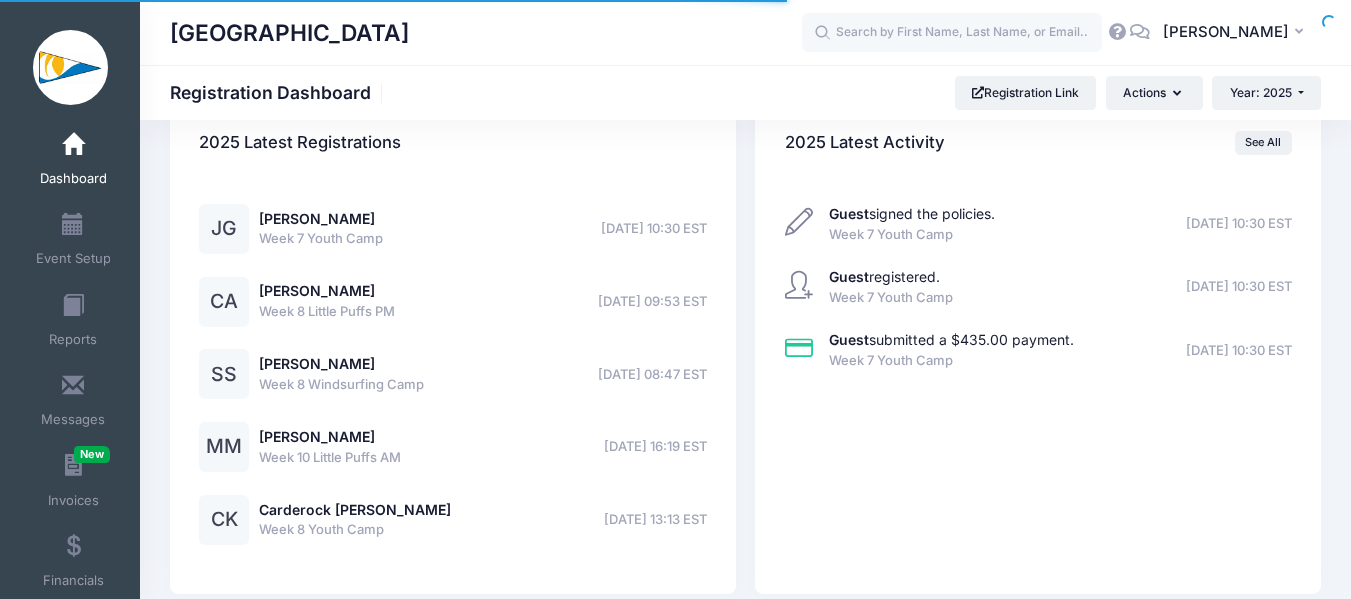 select 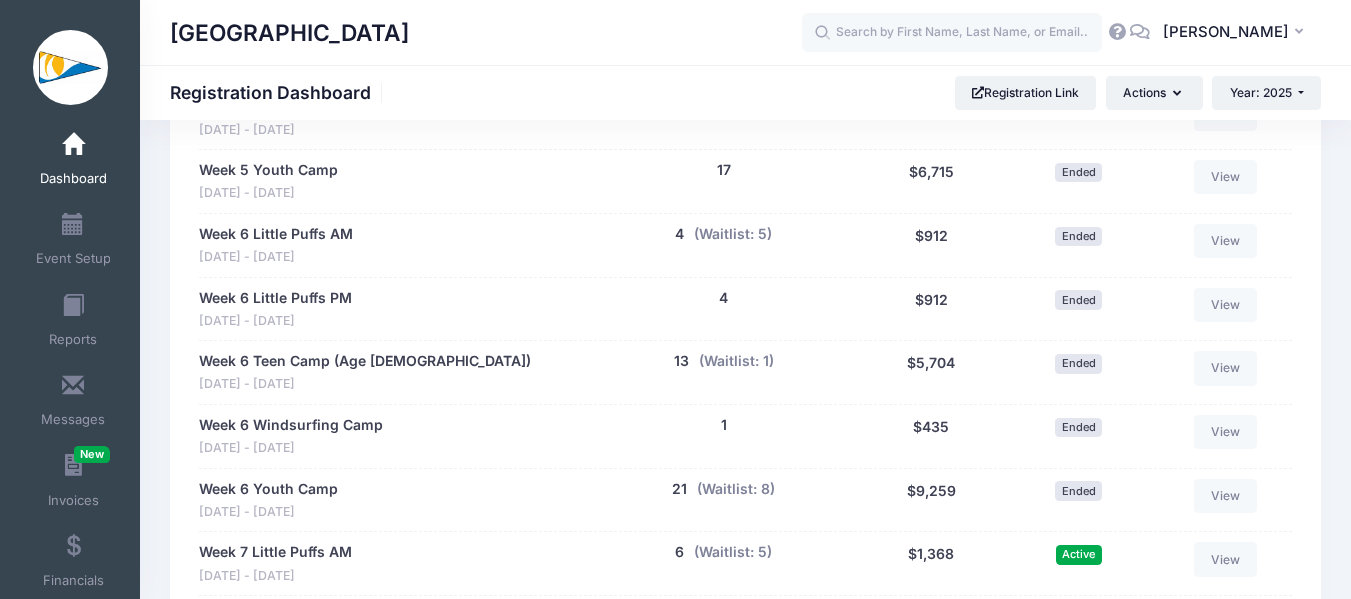 scroll, scrollTop: 2600, scrollLeft: 0, axis: vertical 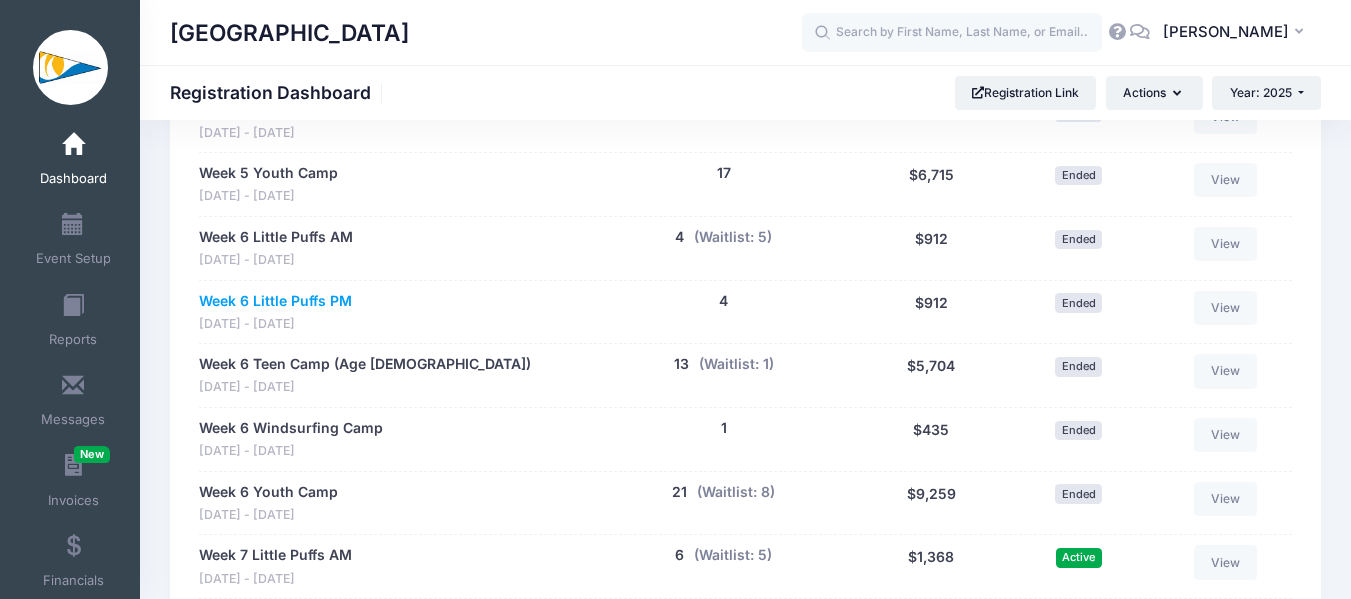 click on "Week 6 Little Puffs PM" at bounding box center (275, 301) 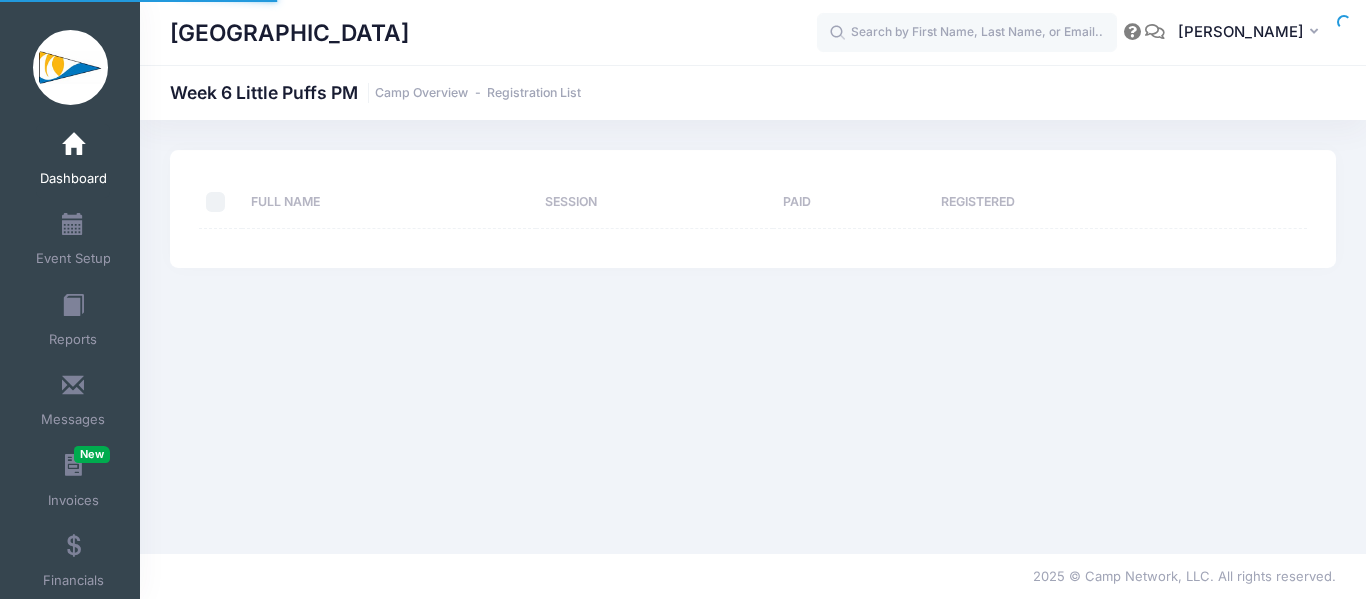 scroll, scrollTop: 0, scrollLeft: 0, axis: both 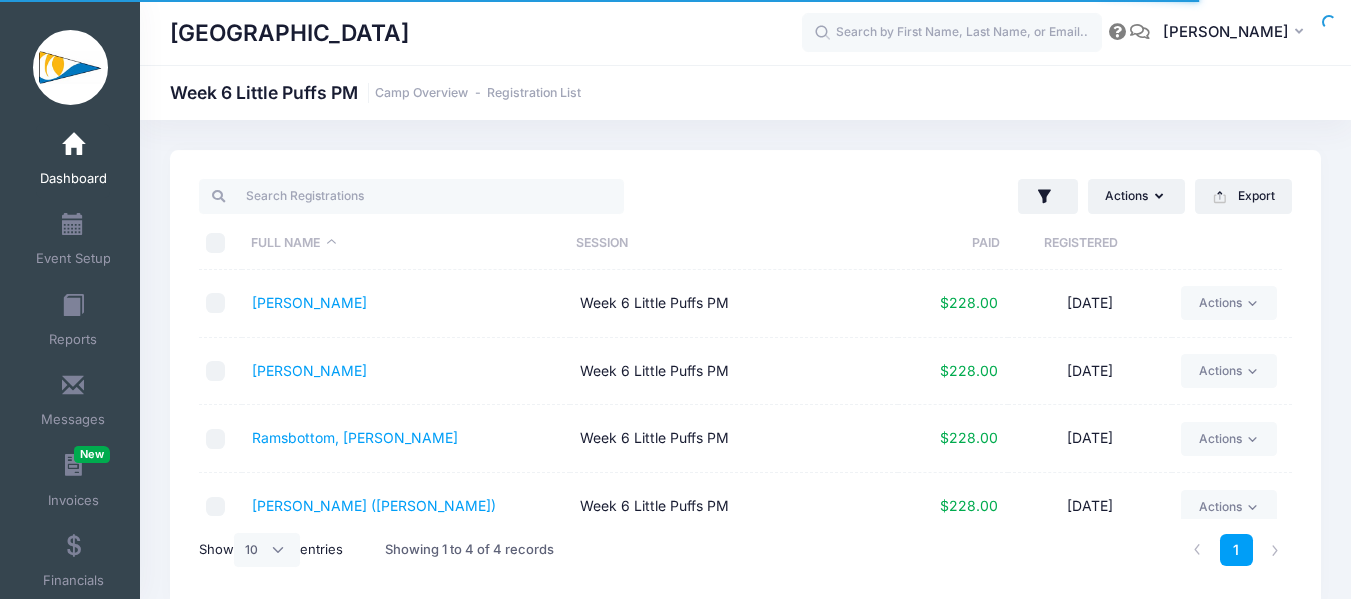 click at bounding box center [73, 145] 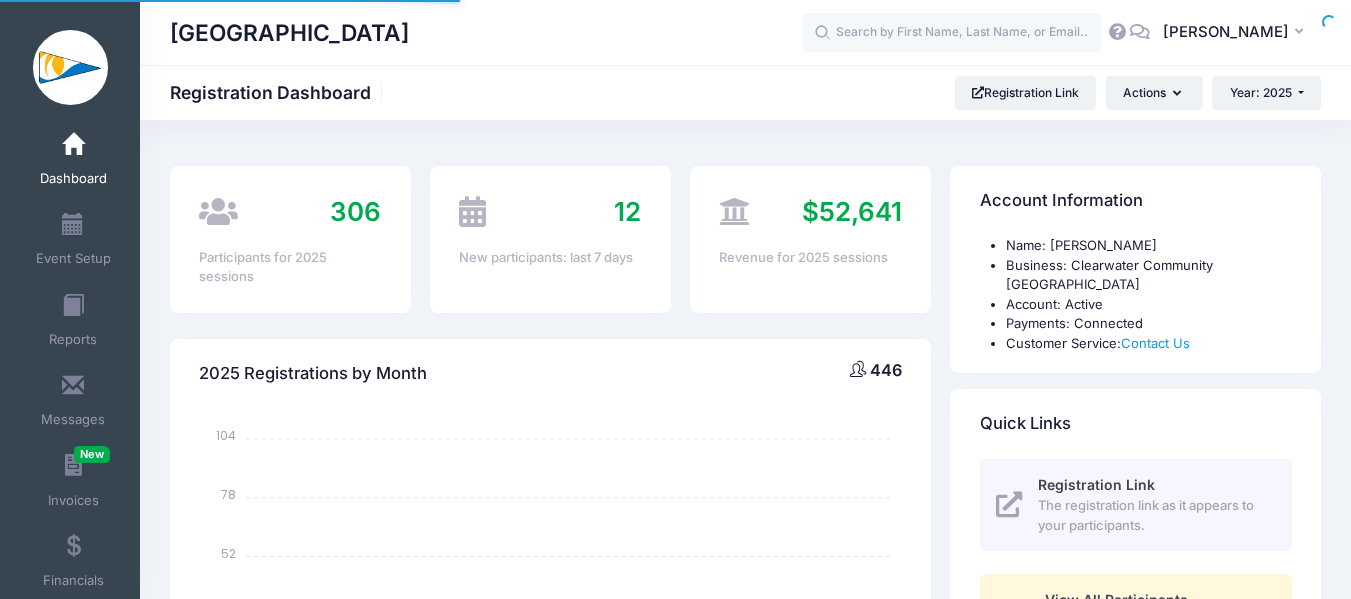 scroll, scrollTop: 0, scrollLeft: 0, axis: both 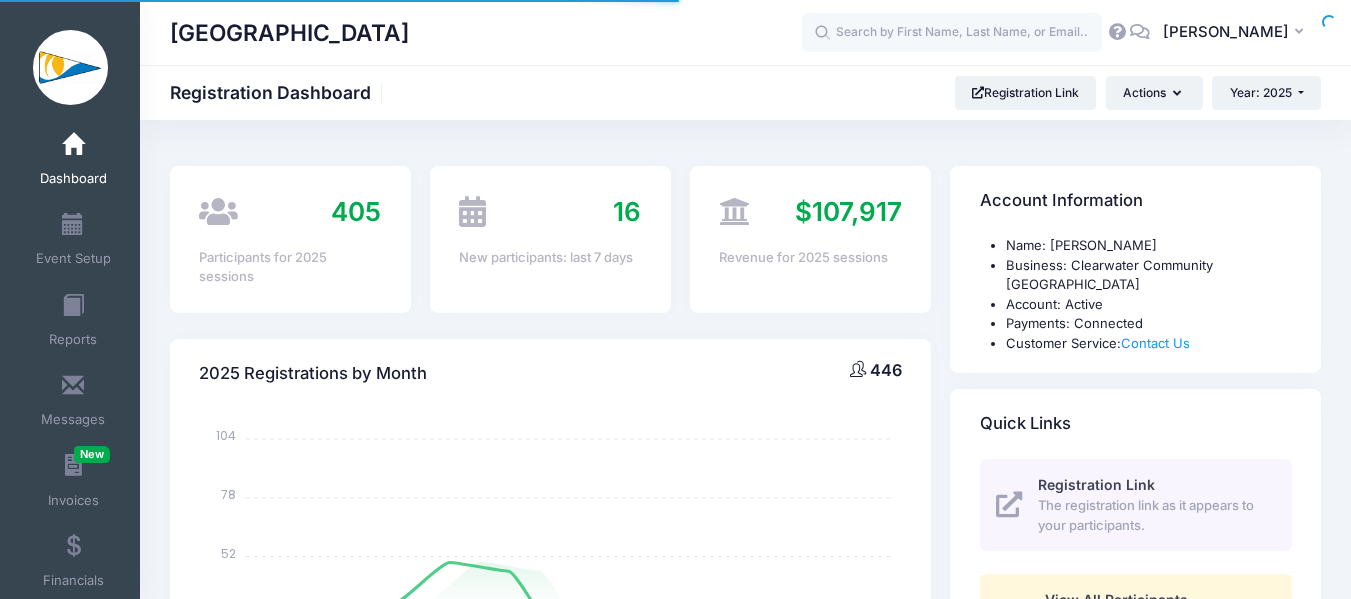 select 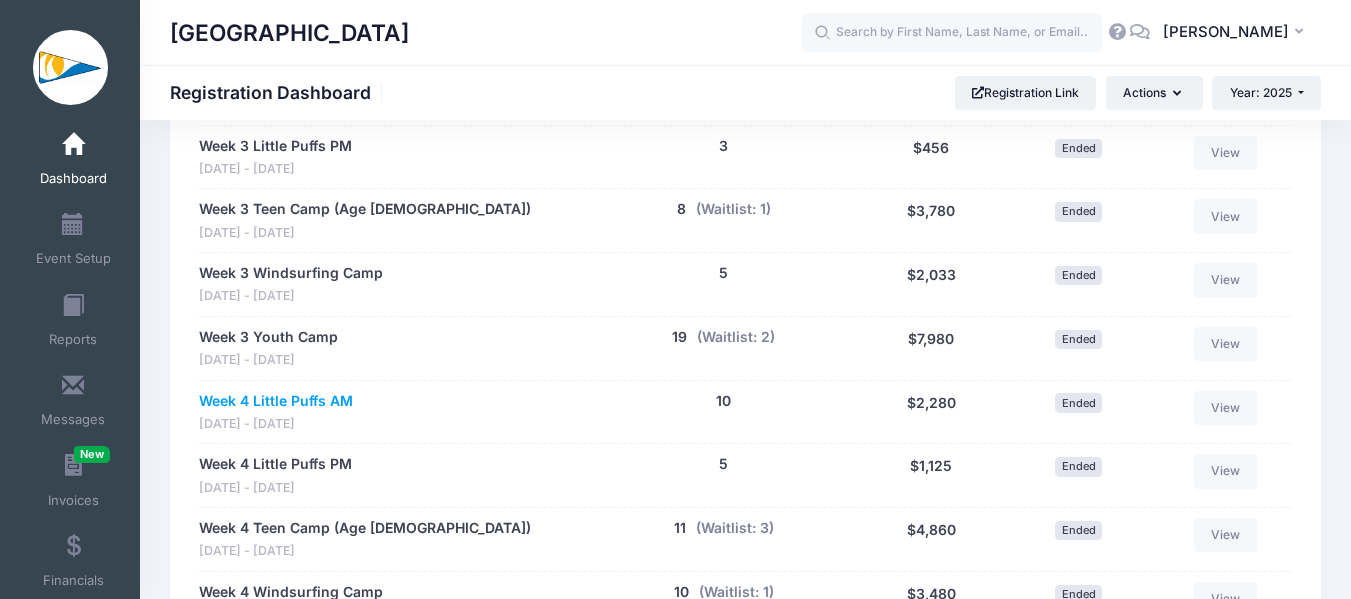 scroll, scrollTop: 1800, scrollLeft: 0, axis: vertical 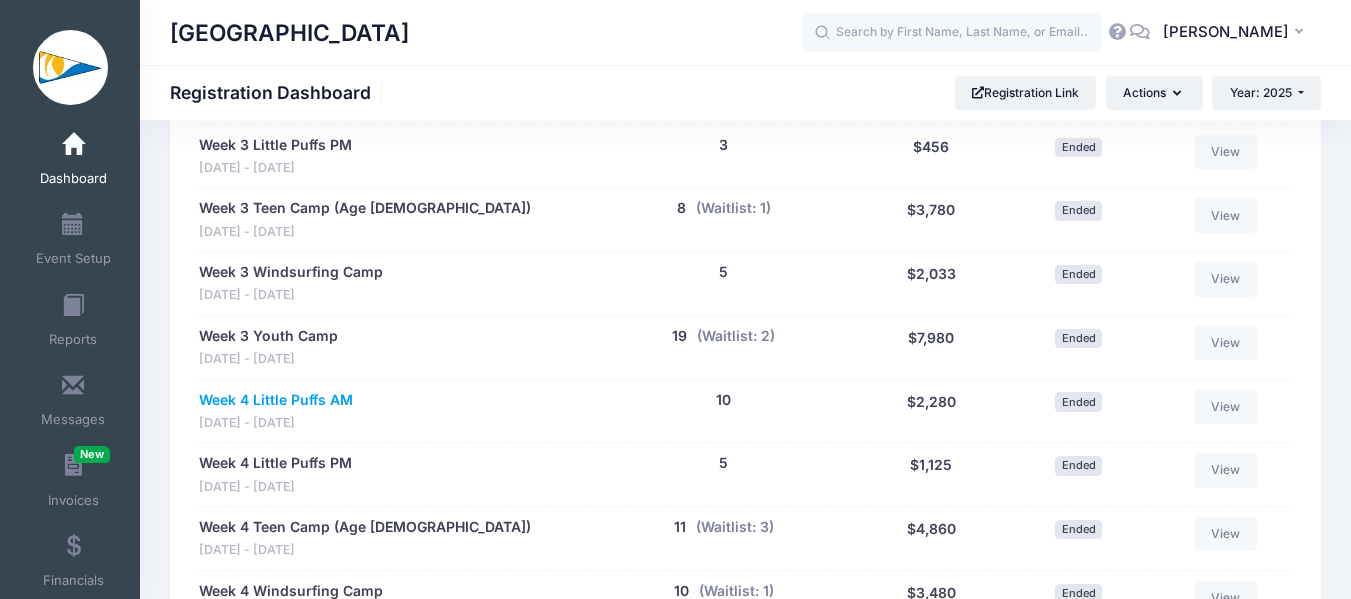 click on "Week 4 Little Puffs AM" at bounding box center (276, 400) 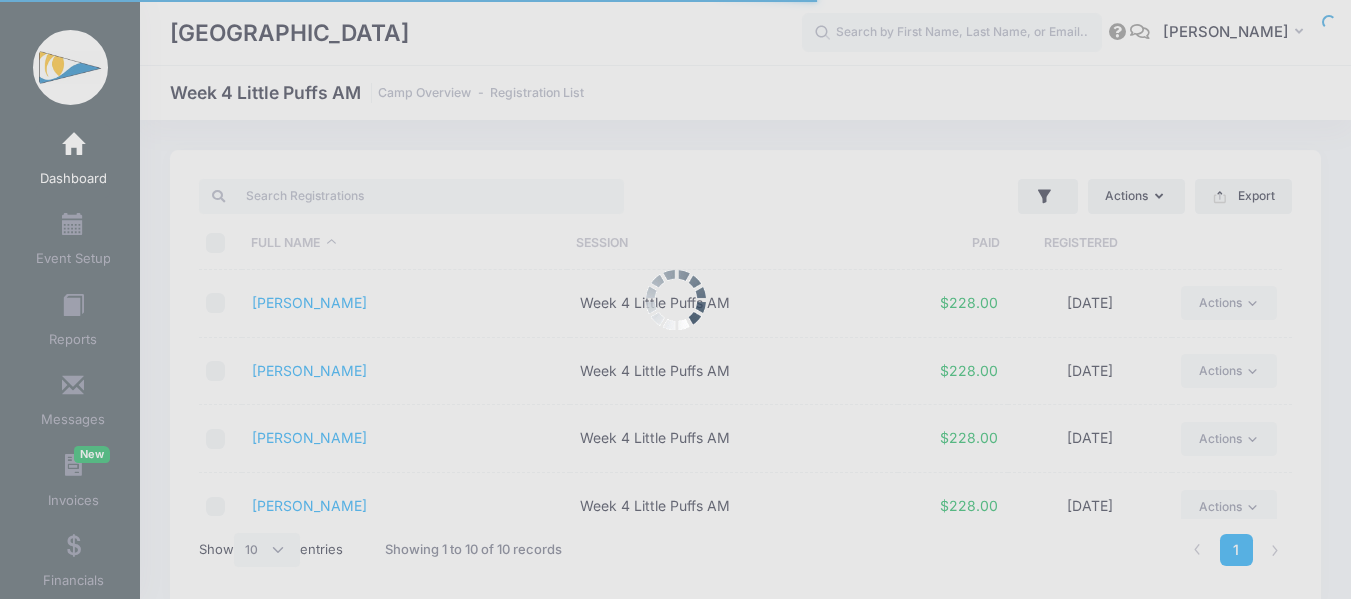 select on "10" 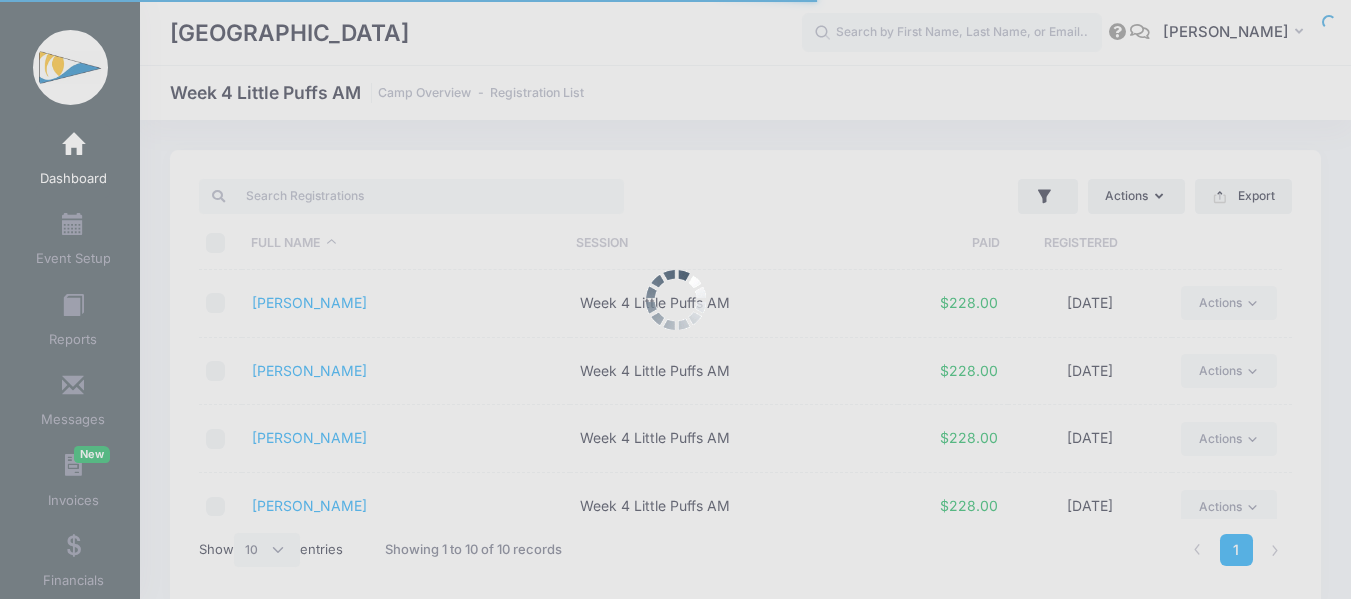 scroll, scrollTop: 0, scrollLeft: 0, axis: both 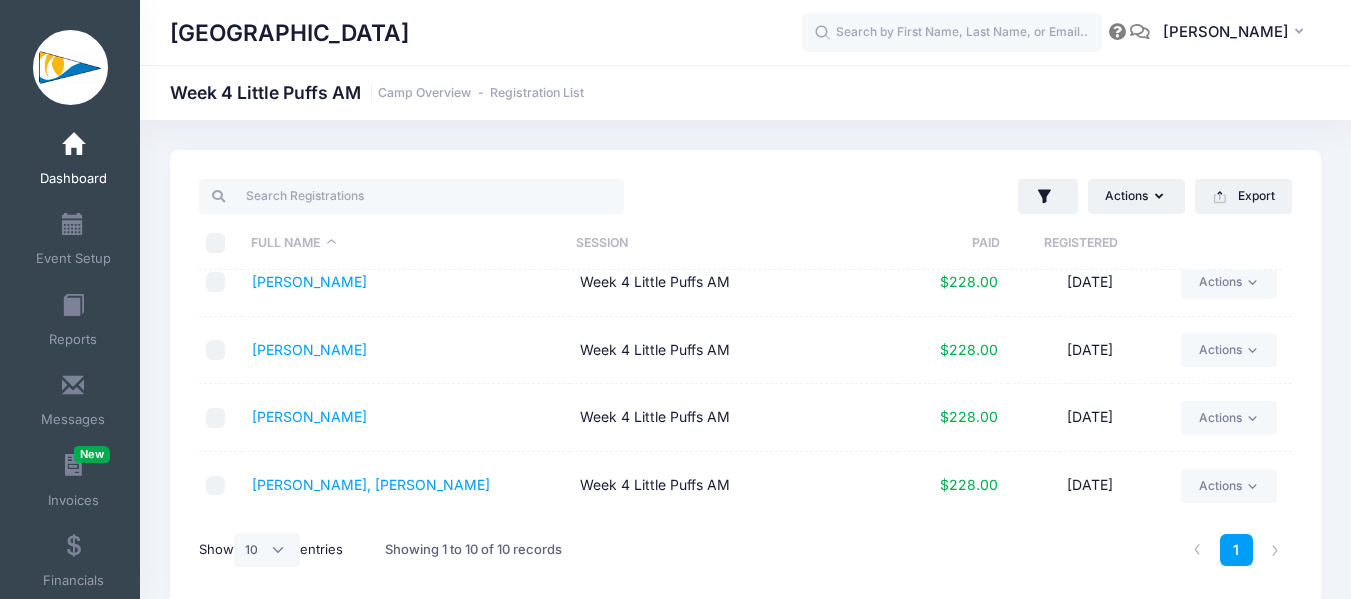click at bounding box center (73, 145) 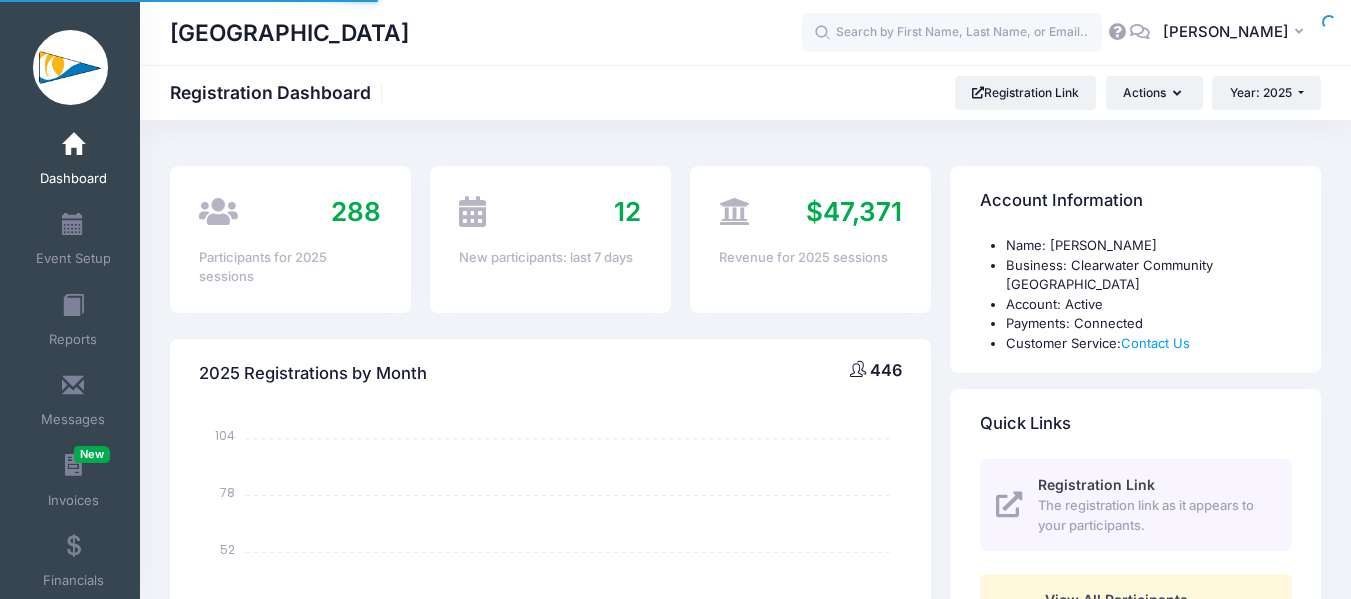 scroll, scrollTop: 0, scrollLeft: 0, axis: both 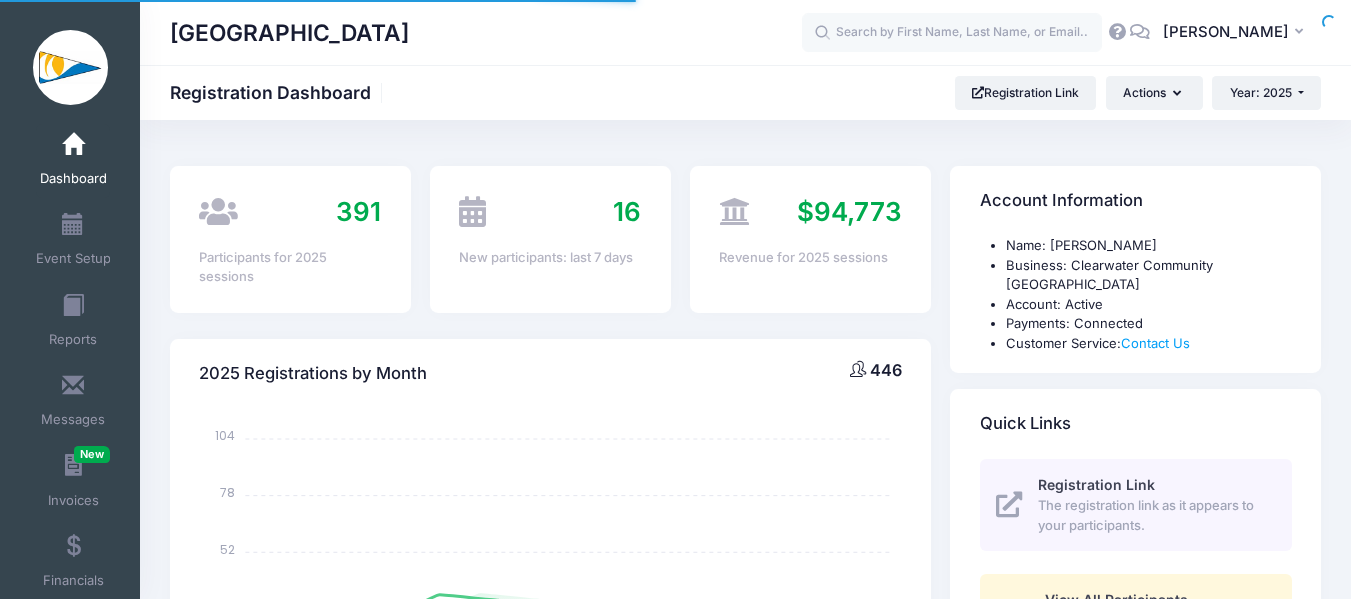 select 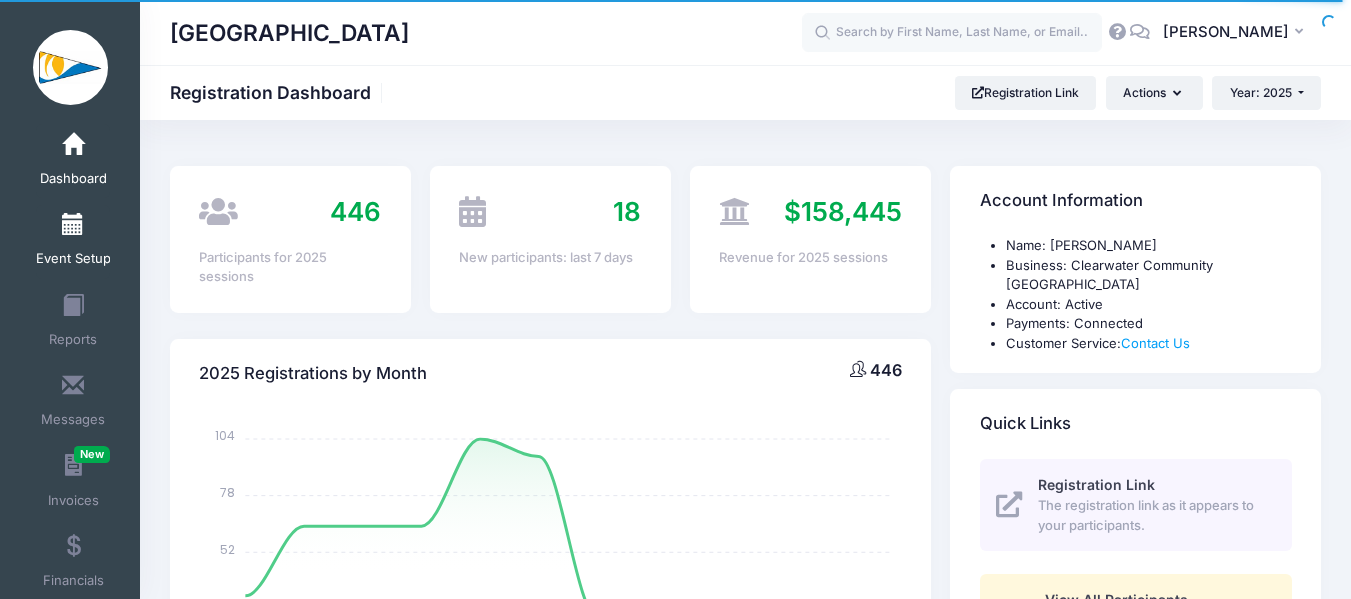 click at bounding box center (73, 225) 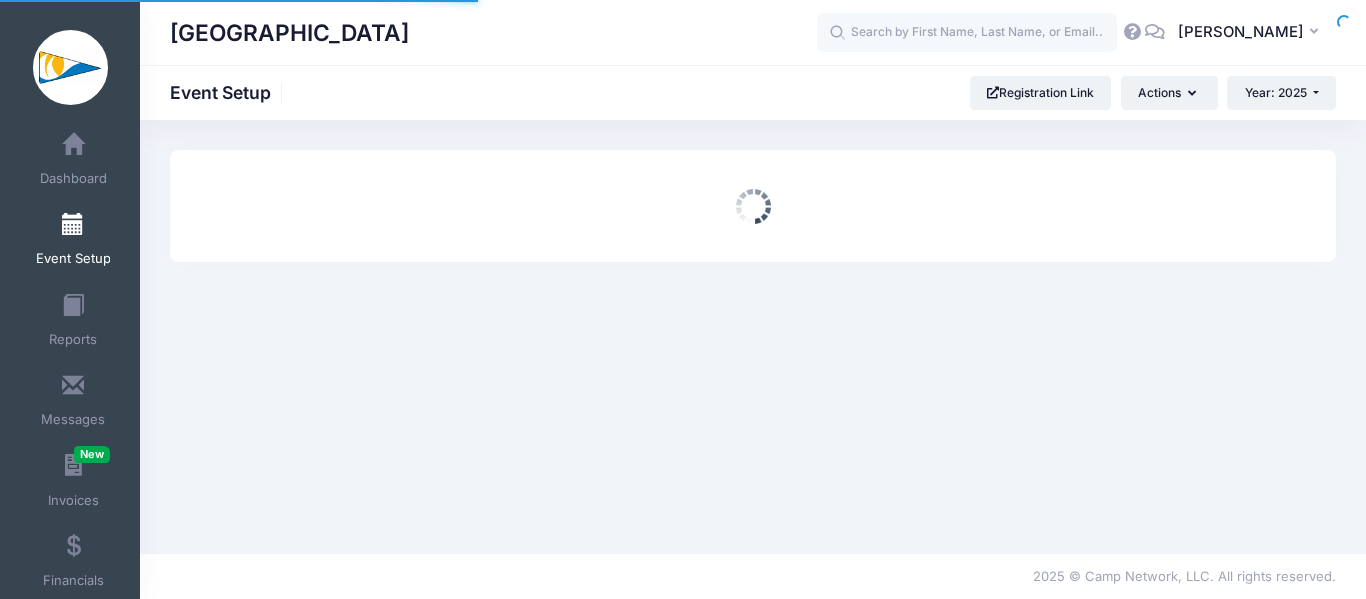 scroll, scrollTop: 0, scrollLeft: 0, axis: both 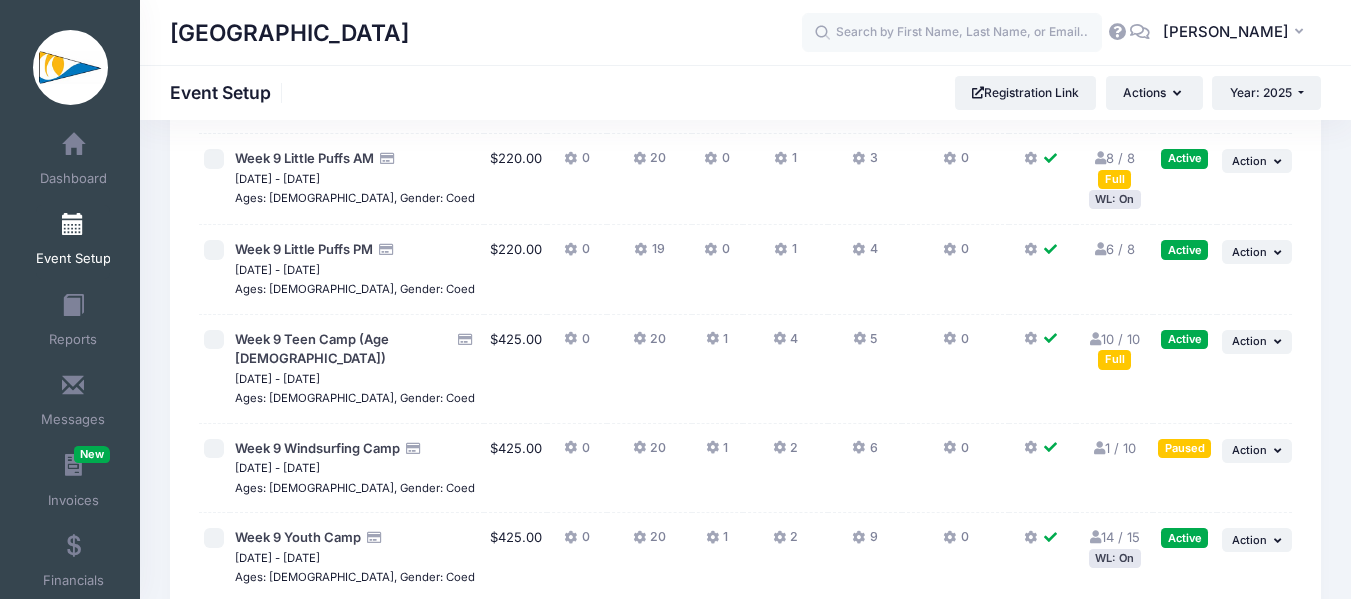 drag, startPoint x: 1119, startPoint y: 396, endPoint x: 1101, endPoint y: 405, distance: 20.12461 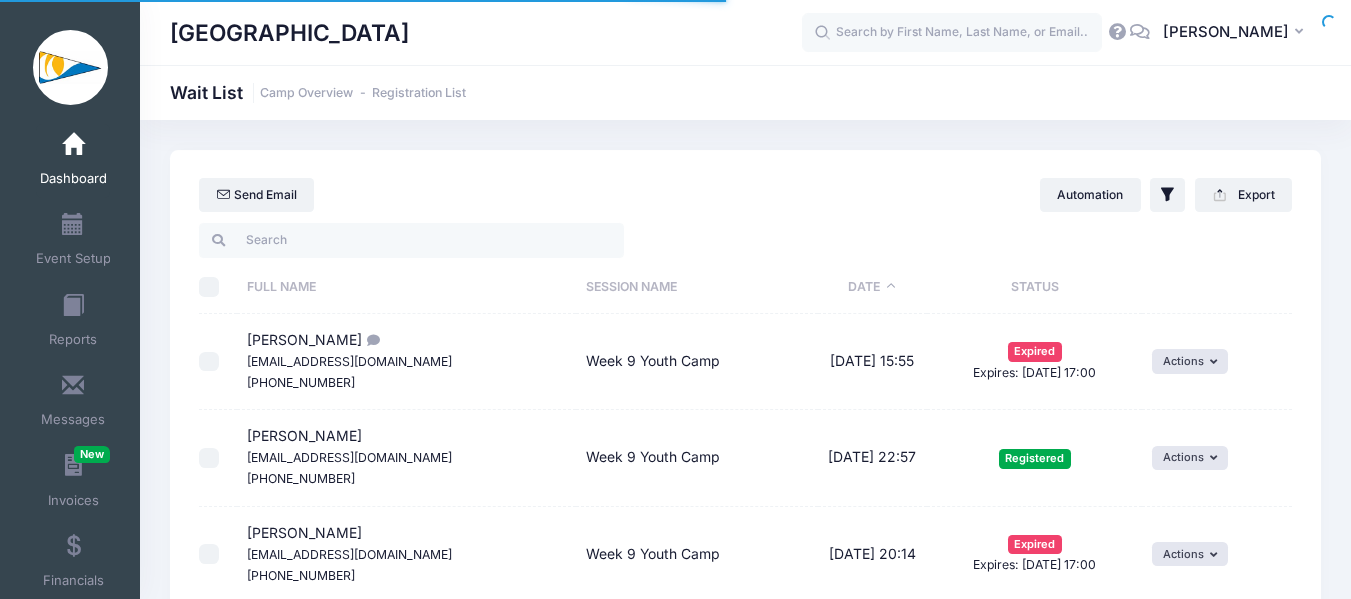 select on "50" 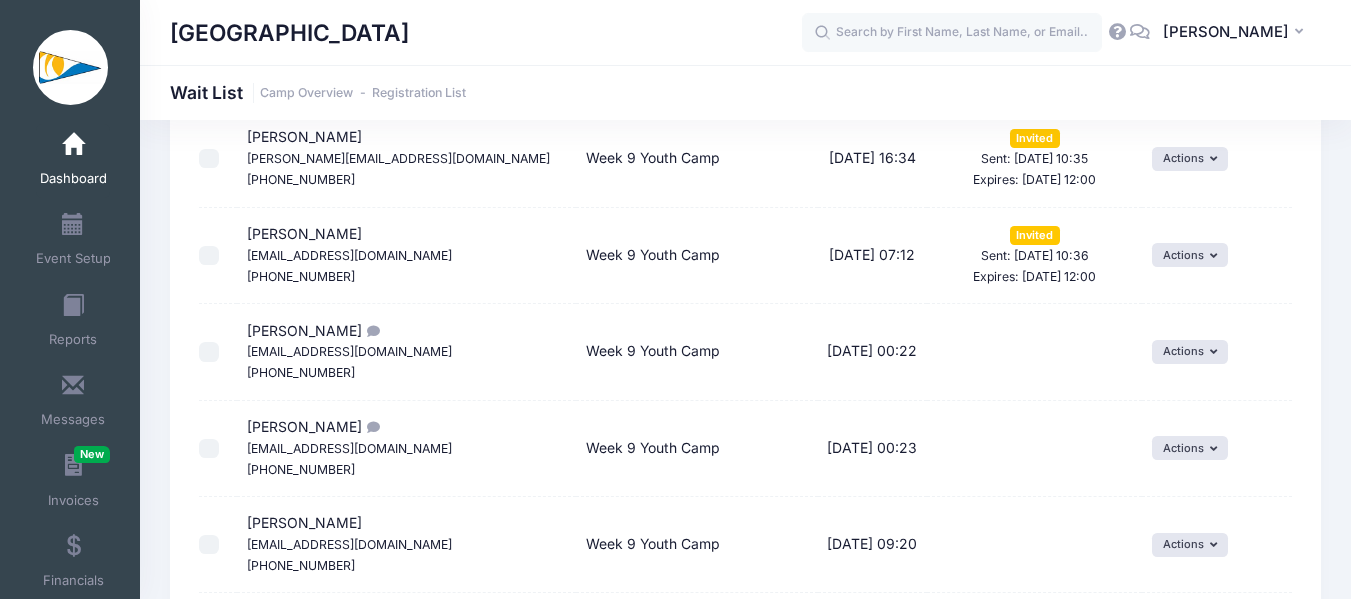 scroll, scrollTop: 500, scrollLeft: 0, axis: vertical 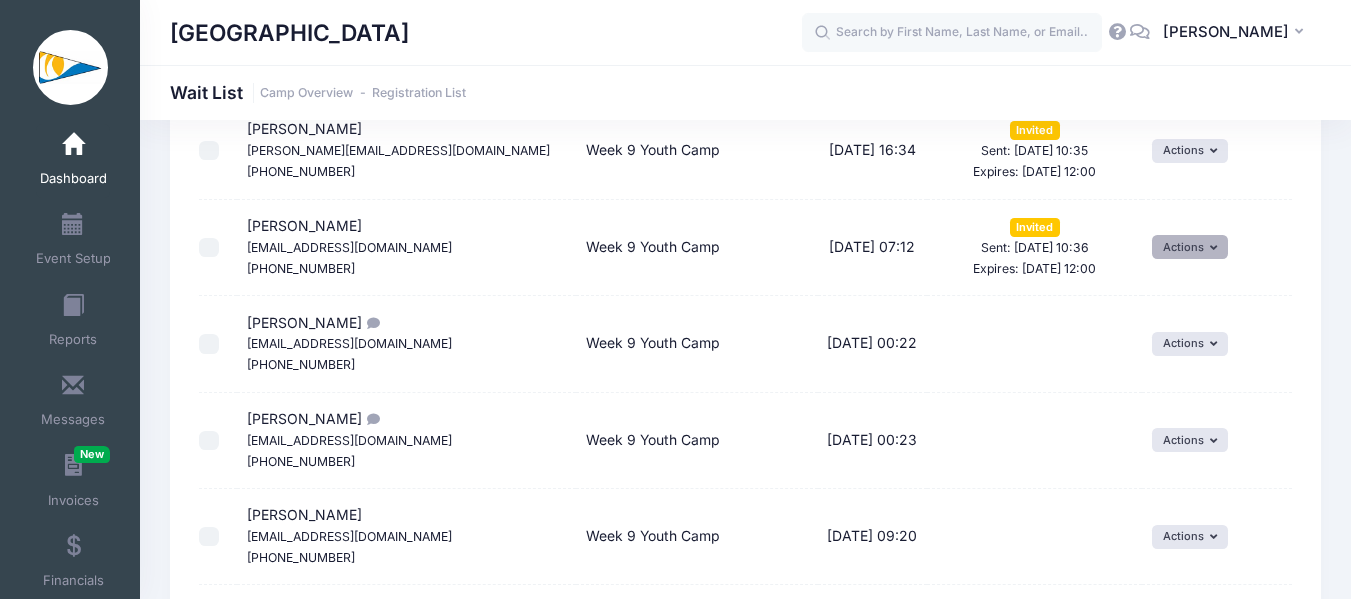 click on "Actions" at bounding box center (1190, 247) 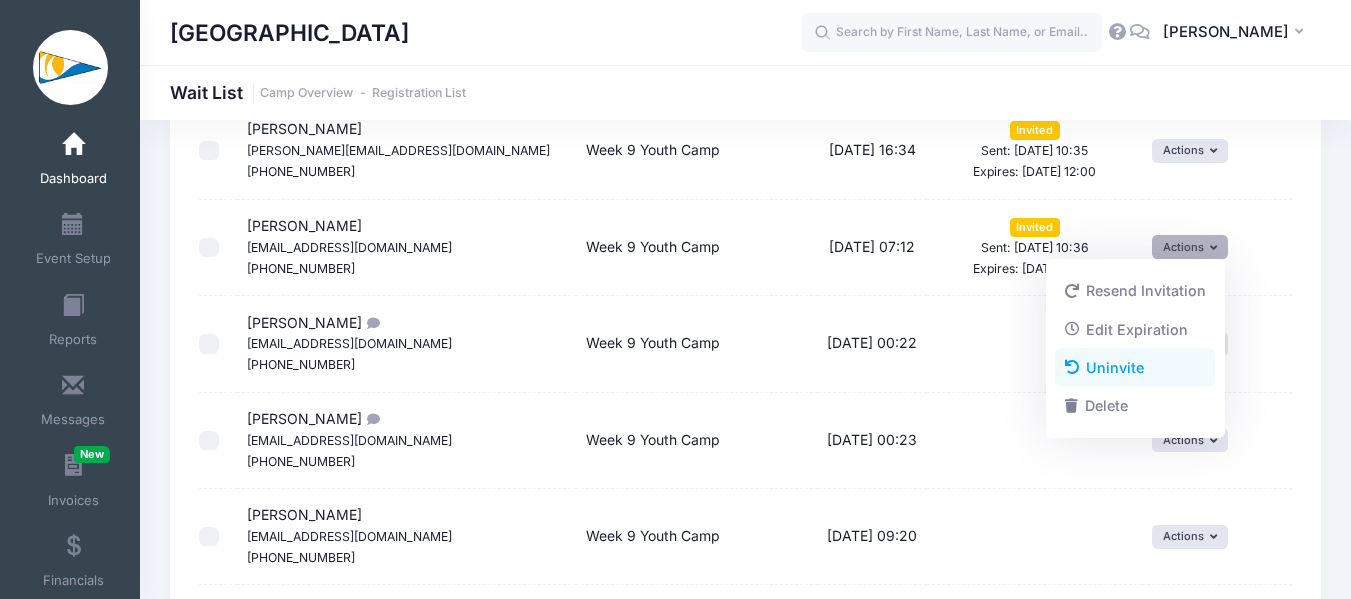 click on "Uninvite" at bounding box center [1135, 368] 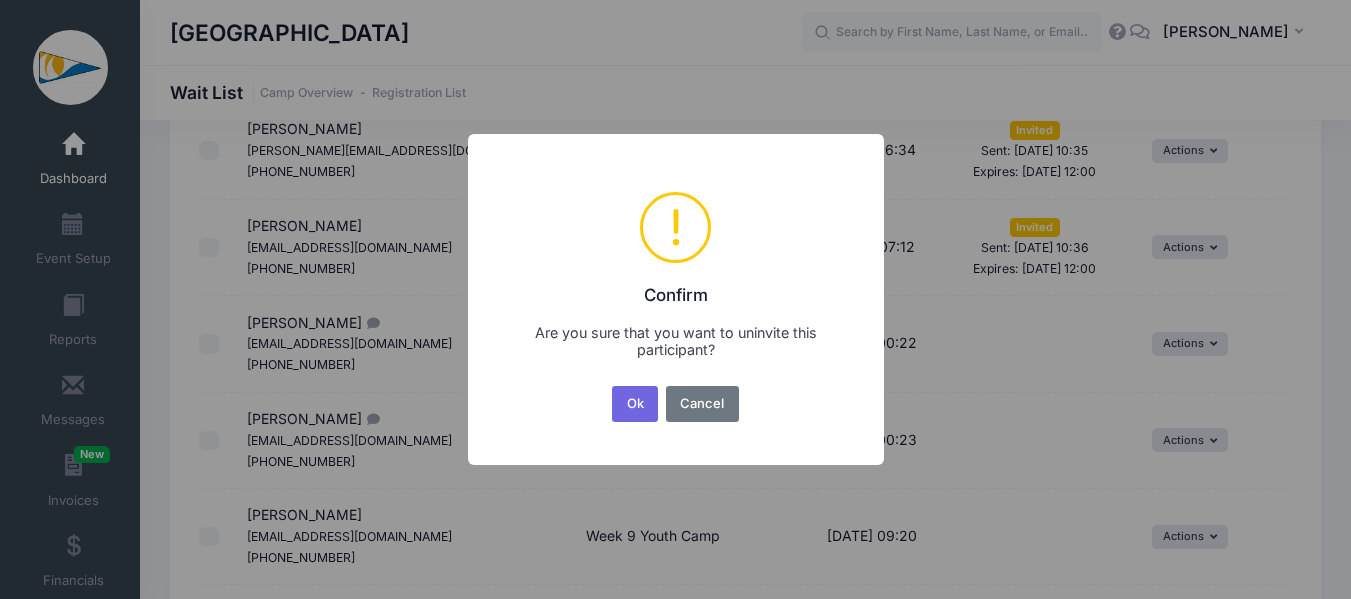 scroll, scrollTop: 0, scrollLeft: 0, axis: both 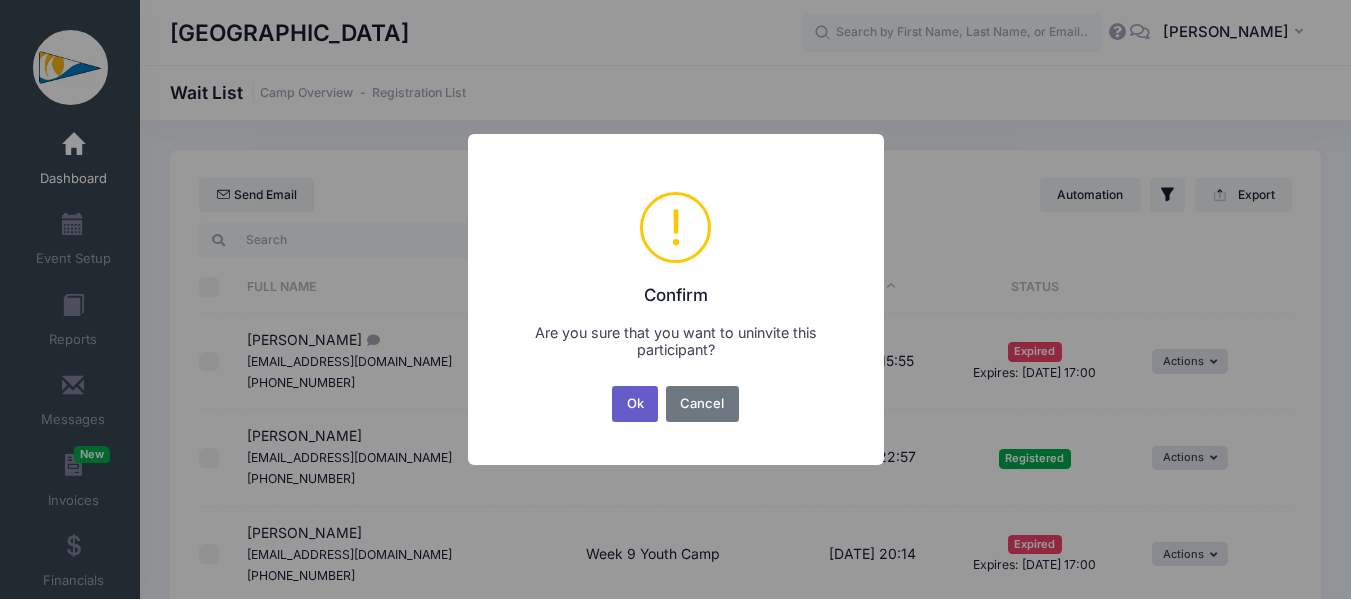click on "Ok" at bounding box center (635, 404) 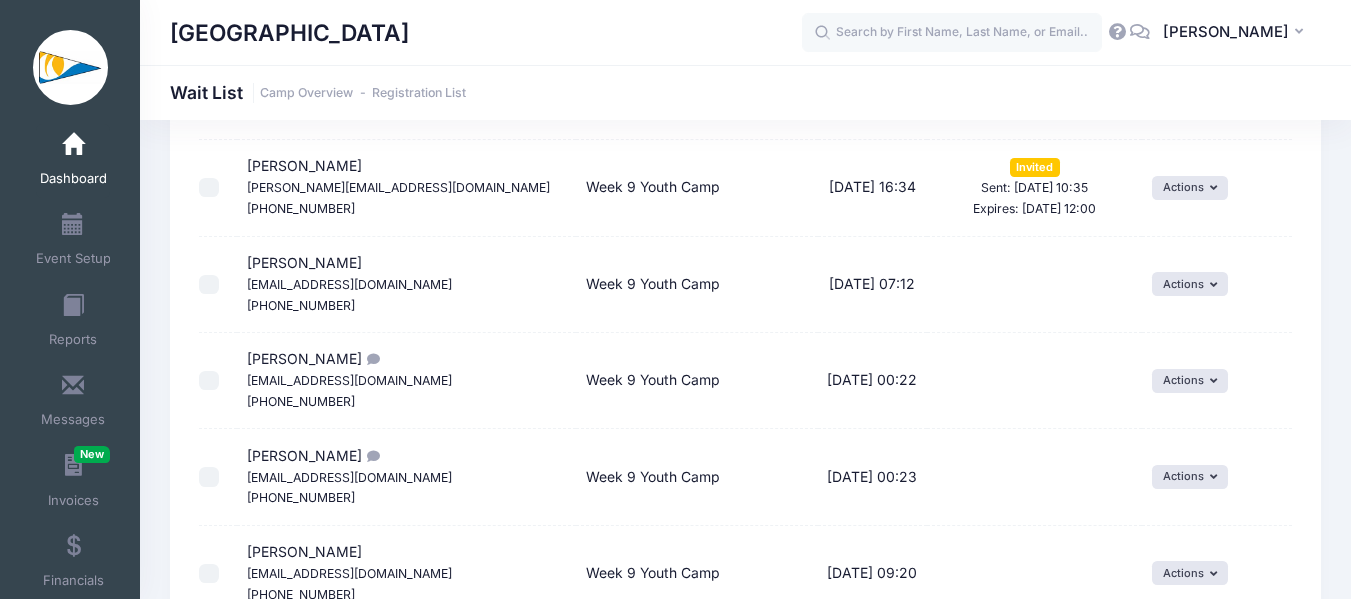 scroll, scrollTop: 400, scrollLeft: 0, axis: vertical 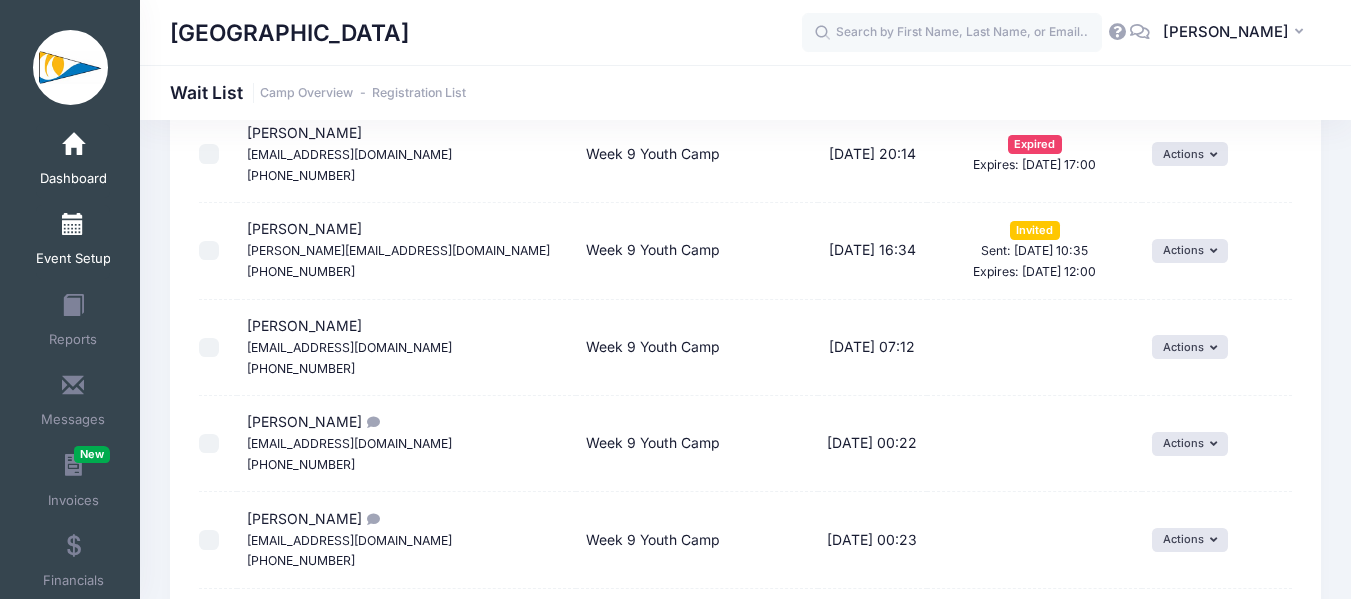 click at bounding box center [73, 225] 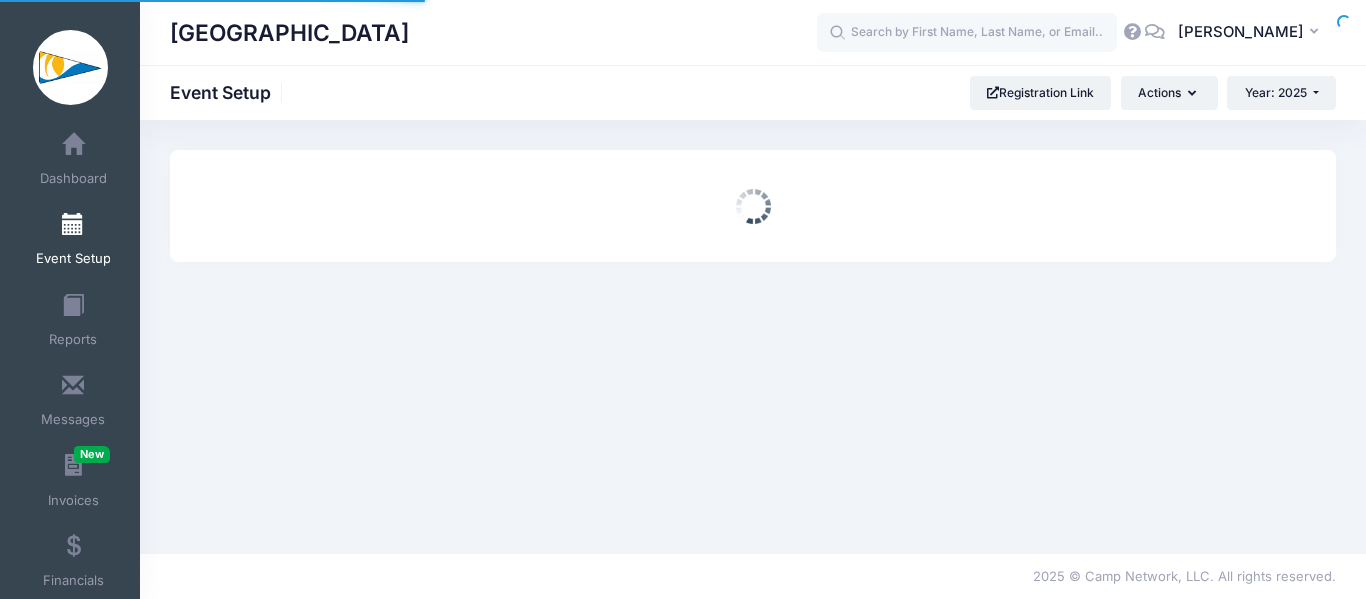 scroll, scrollTop: 0, scrollLeft: 0, axis: both 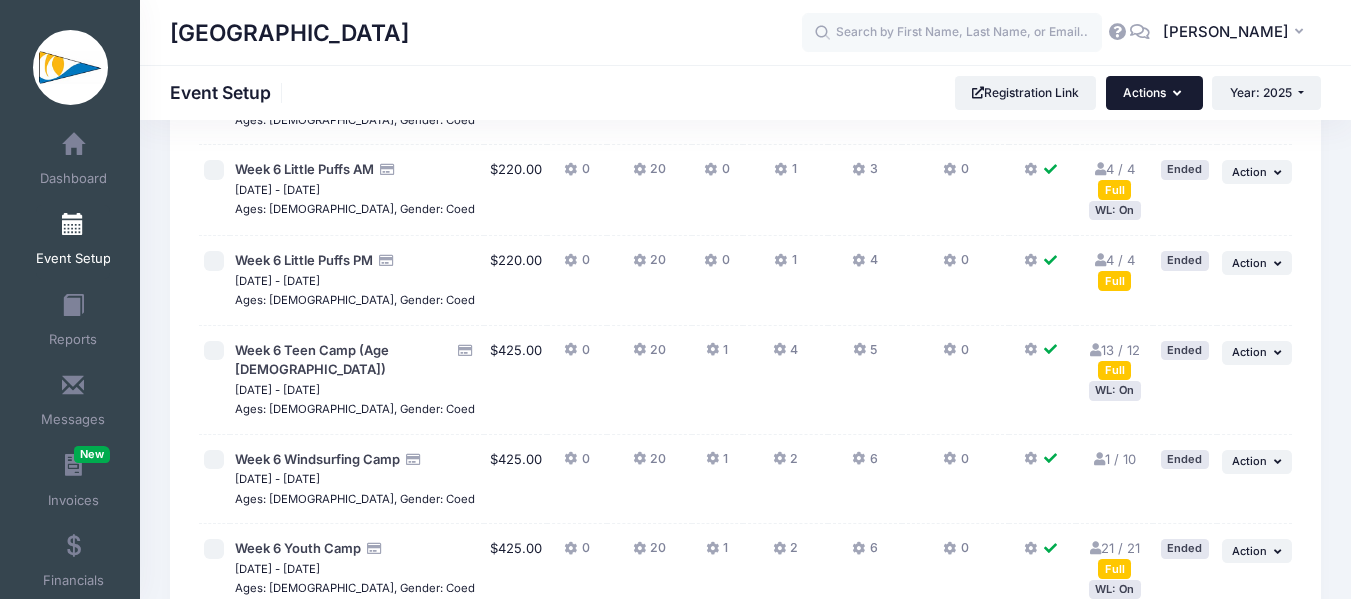 click on "Actions" at bounding box center [1154, 93] 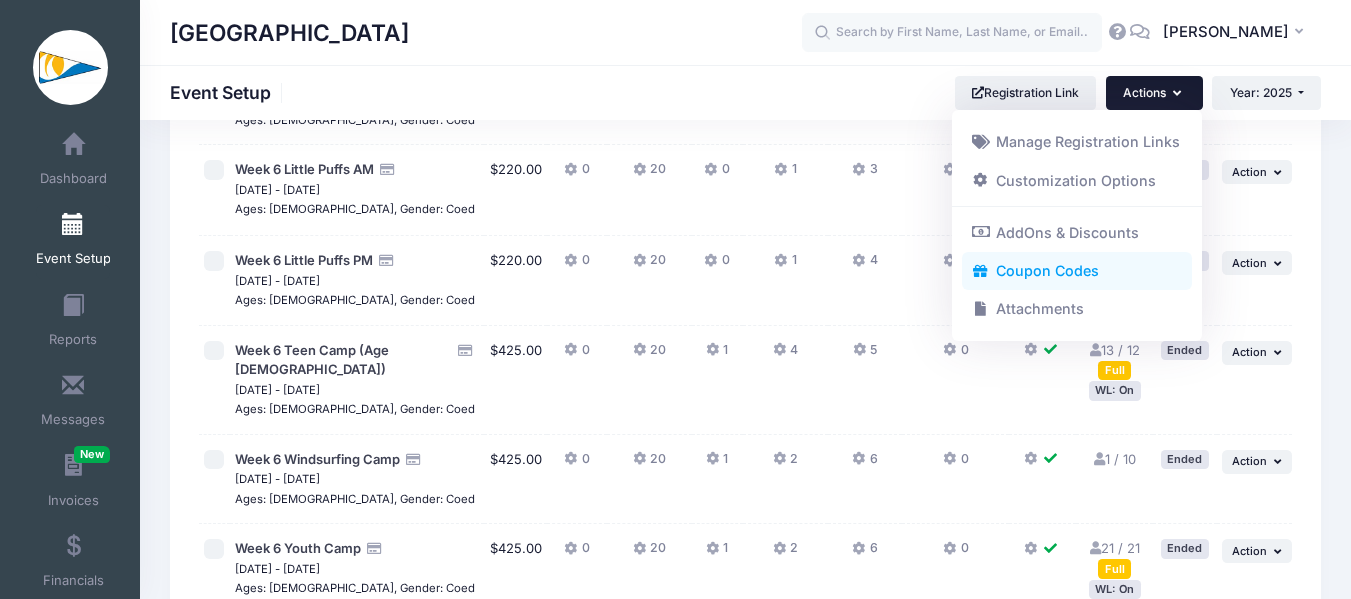 click on "Coupon Codes" at bounding box center (1077, 271) 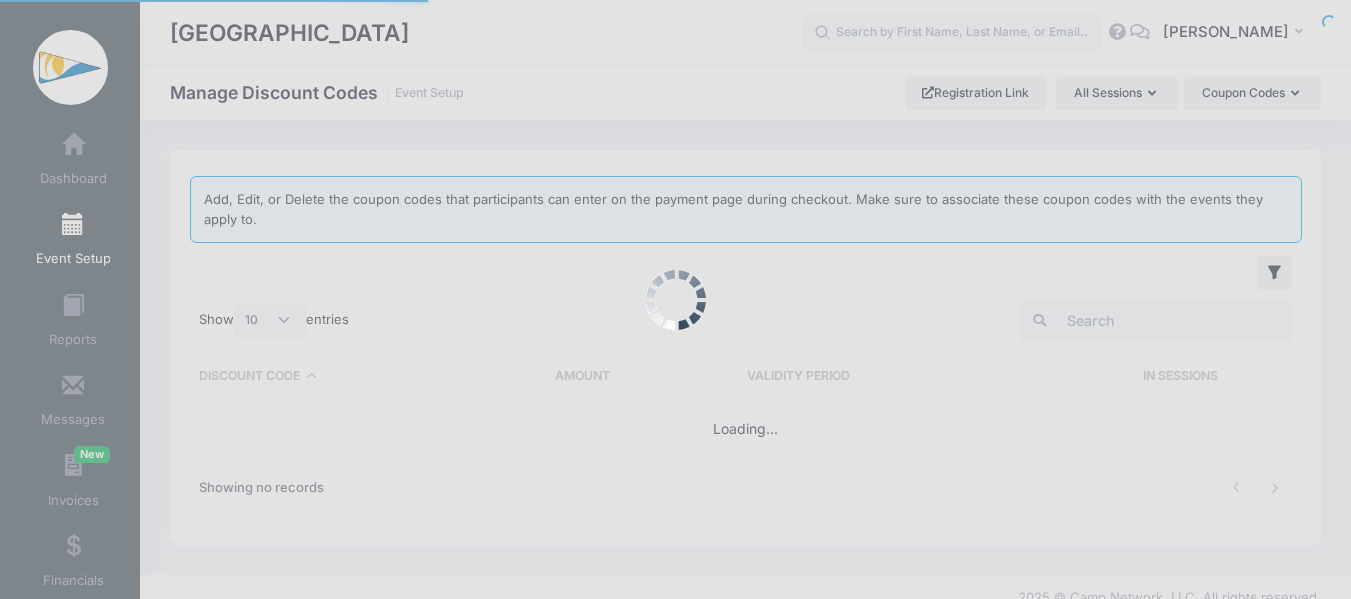 scroll, scrollTop: 0, scrollLeft: 0, axis: both 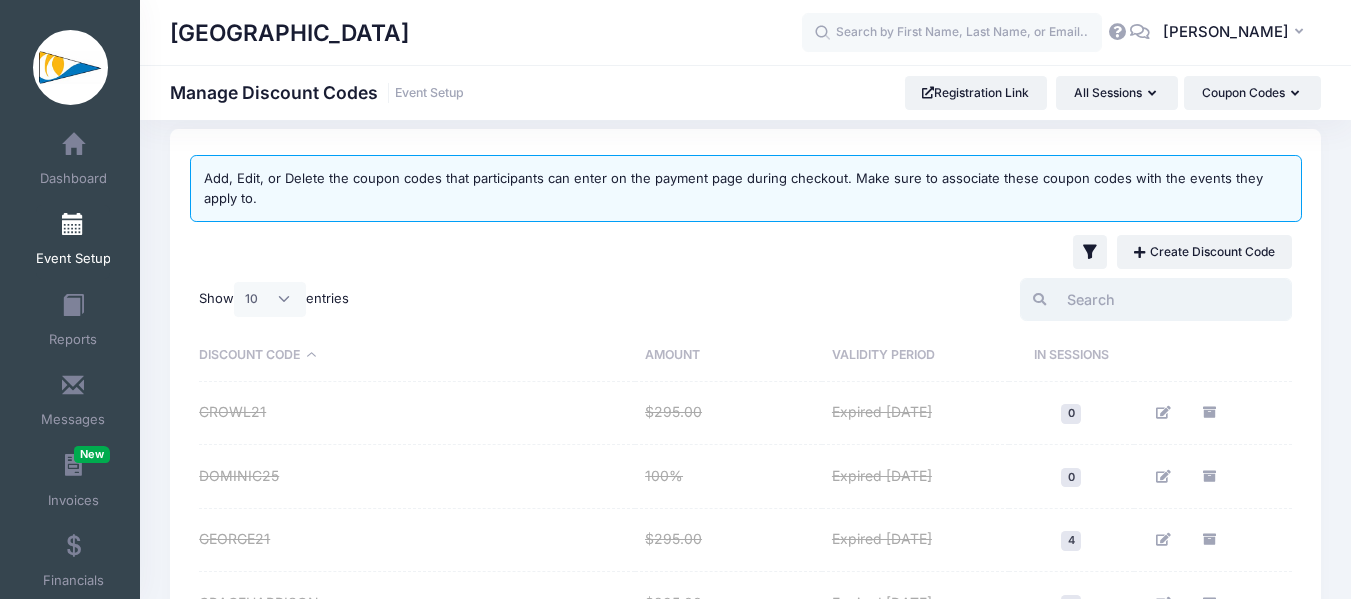 click at bounding box center (1156, 299) 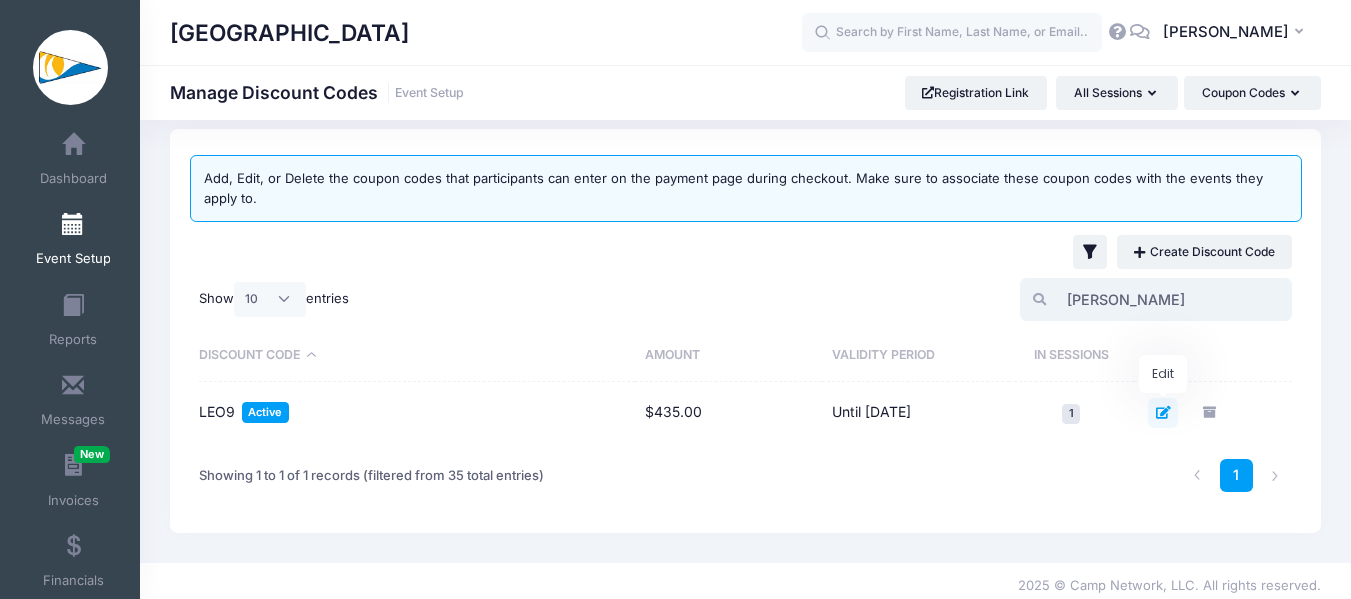 type on "[PERSON_NAME]" 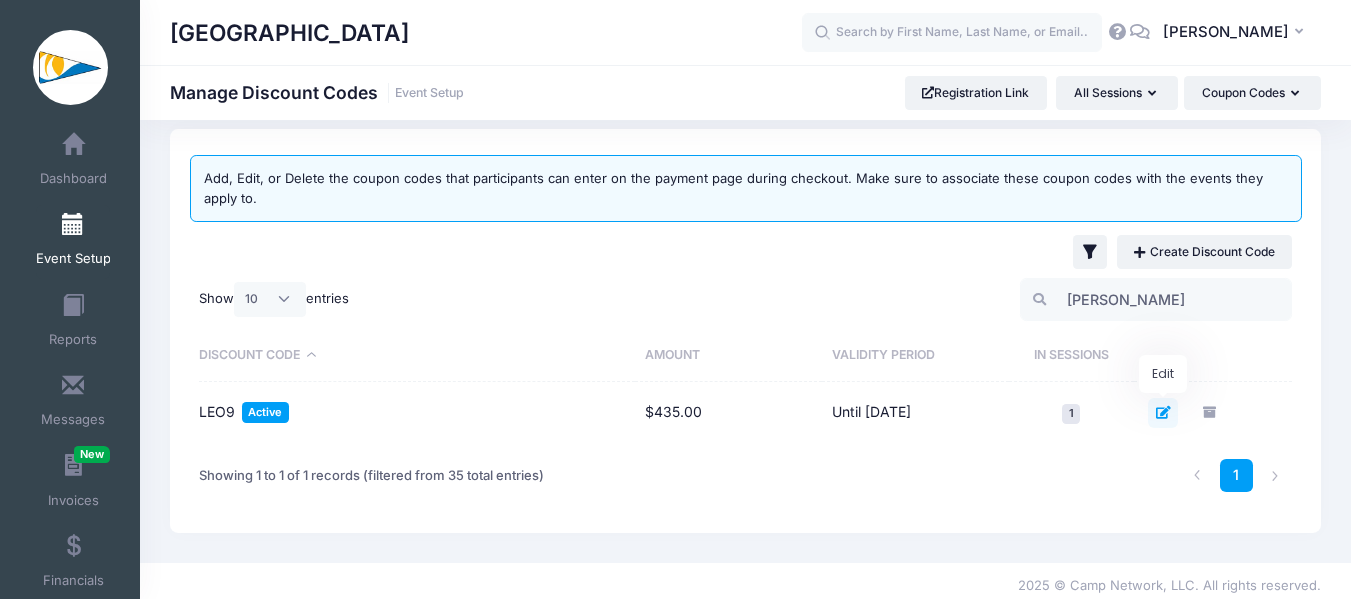 click at bounding box center (1163, 412) 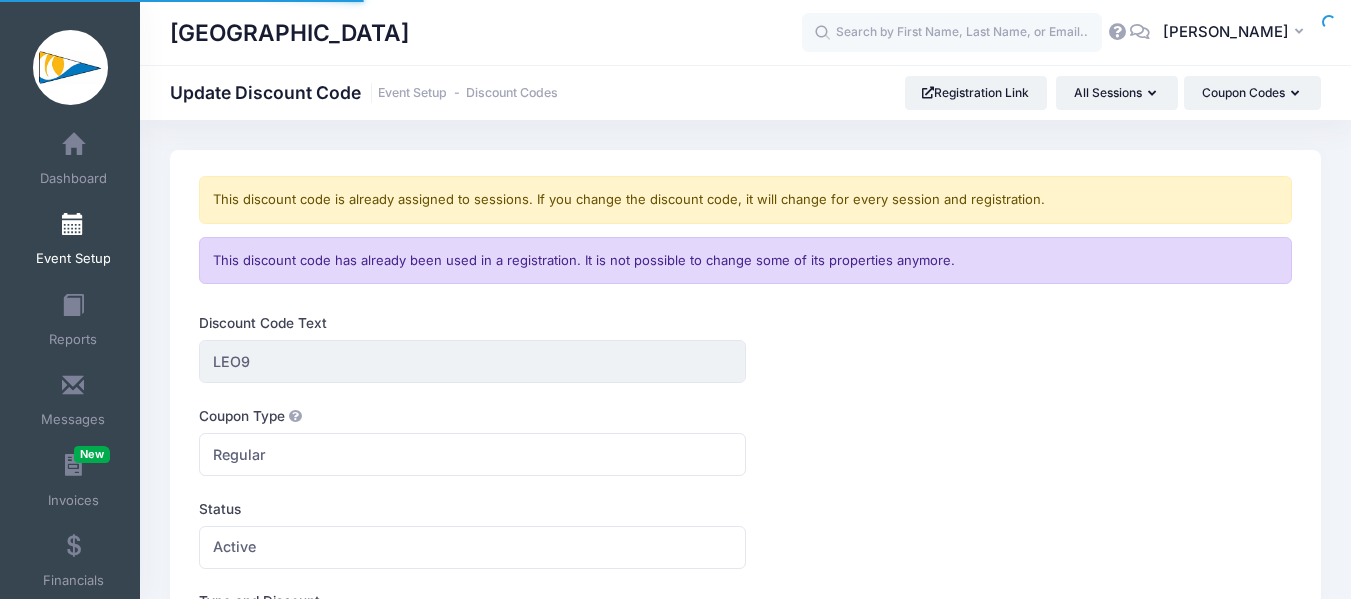 scroll, scrollTop: 0, scrollLeft: 0, axis: both 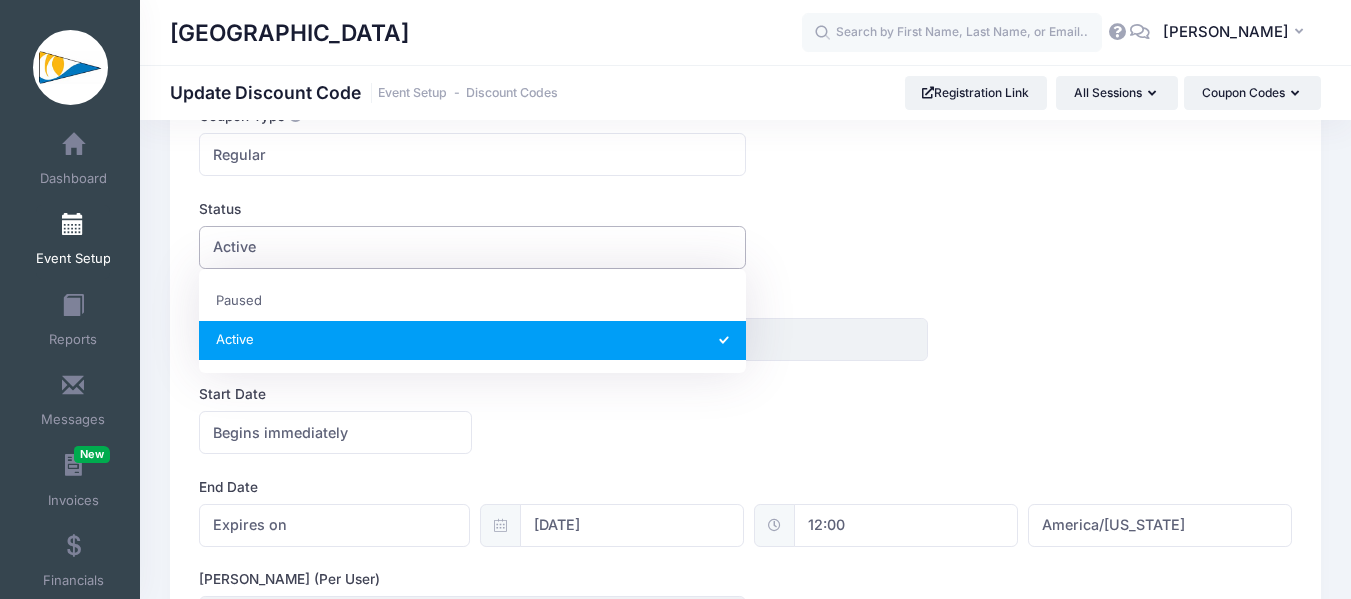 click on "Active" at bounding box center (472, 247) 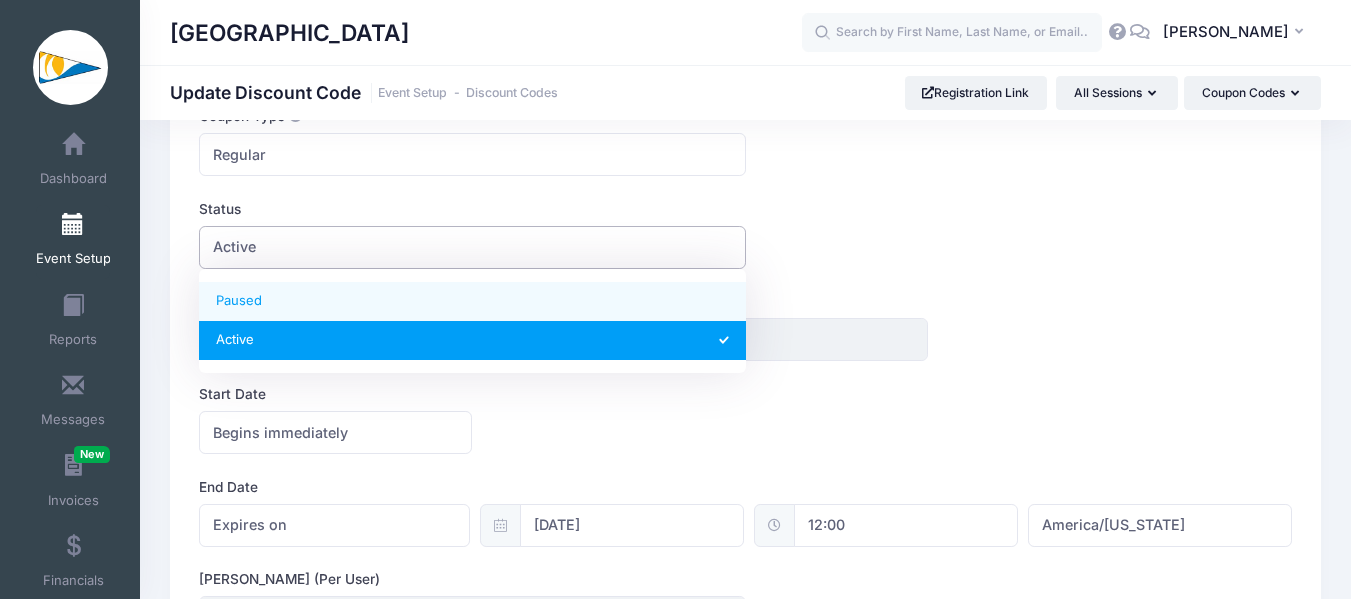 select on "0" 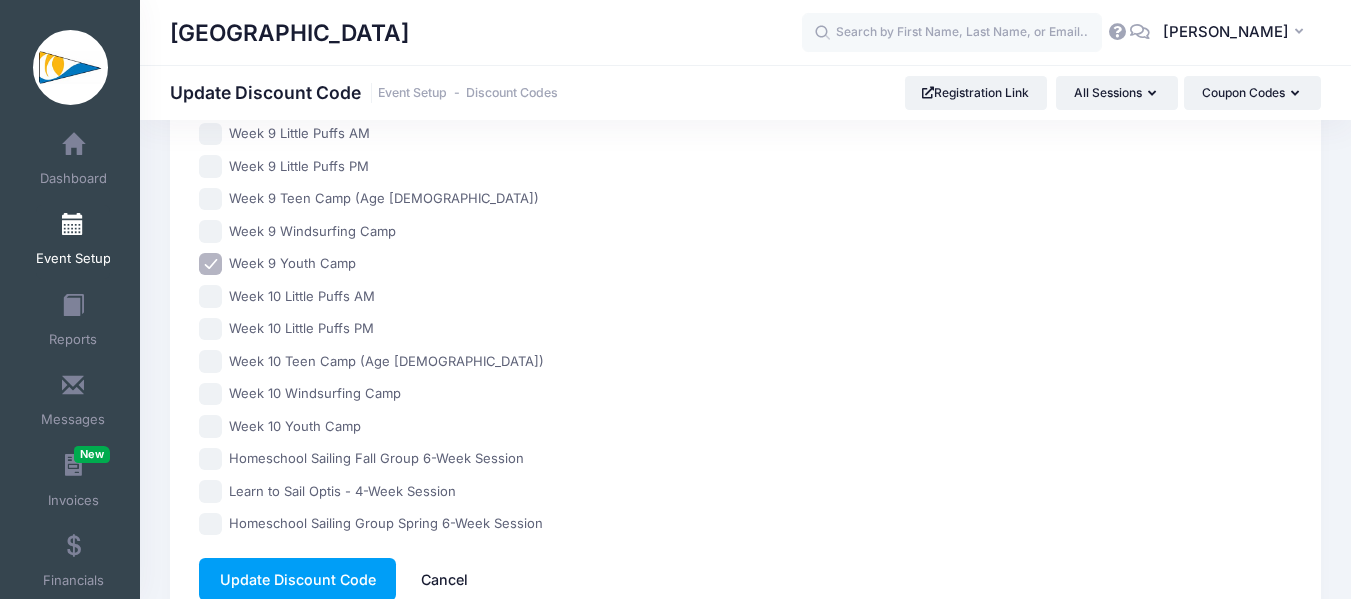 scroll, scrollTop: 1337, scrollLeft: 0, axis: vertical 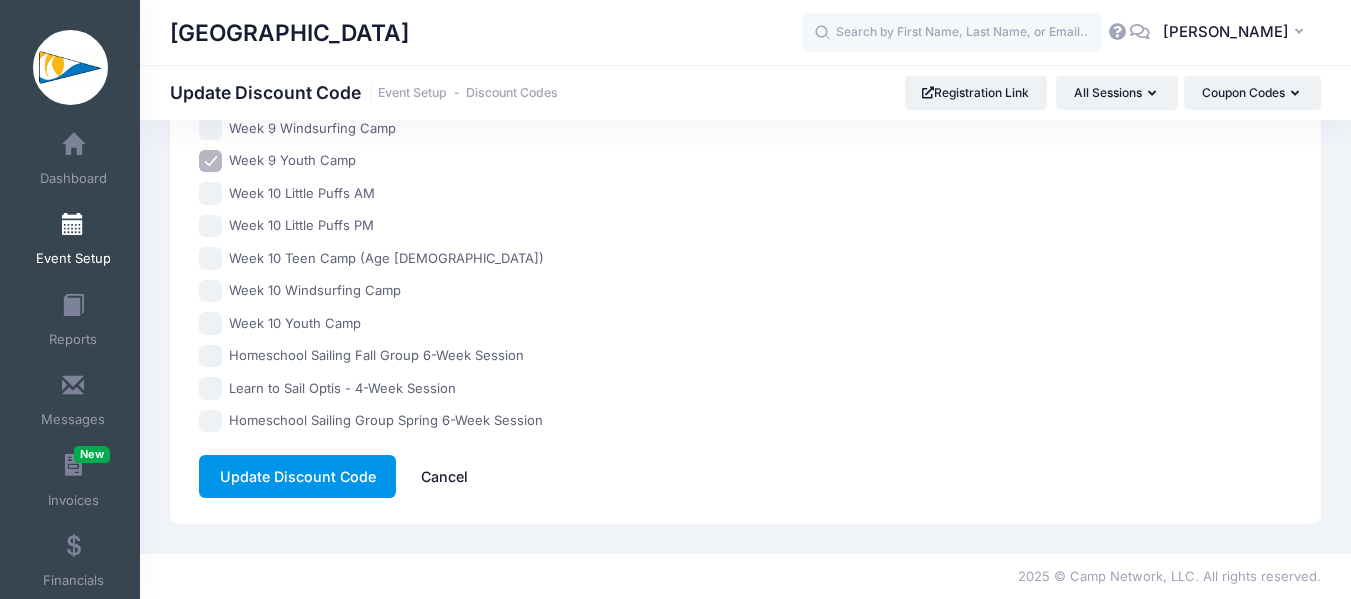 click on "Update Discount Code" at bounding box center (297, 476) 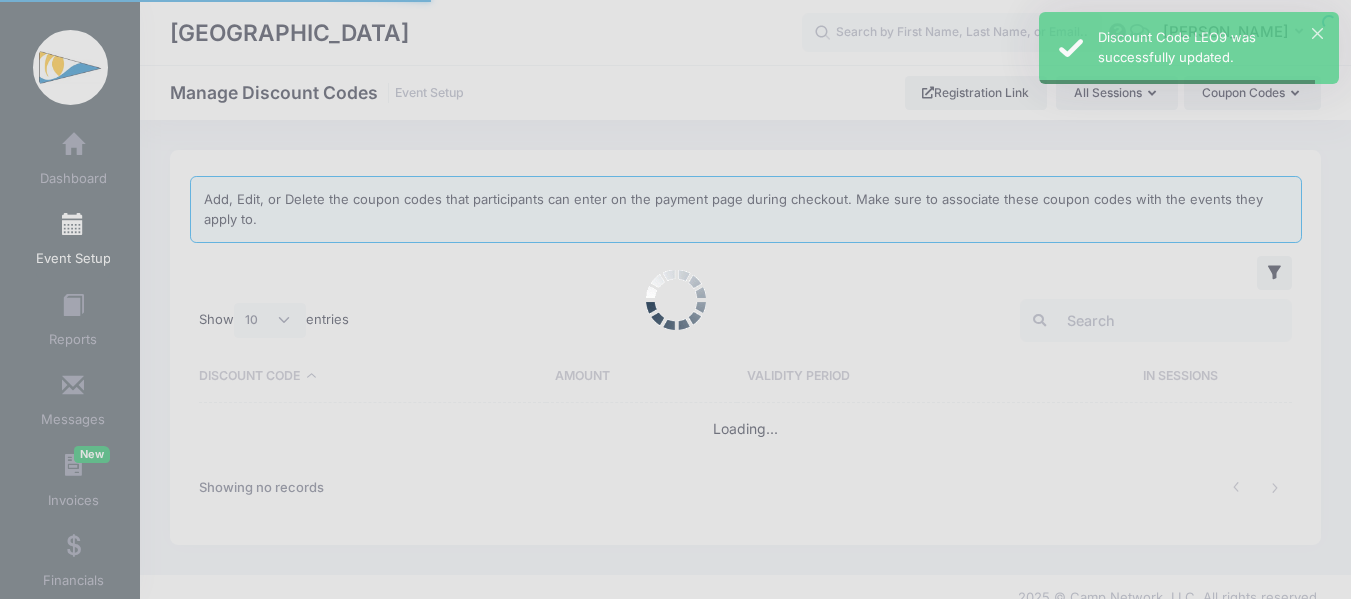 scroll, scrollTop: 0, scrollLeft: 0, axis: both 